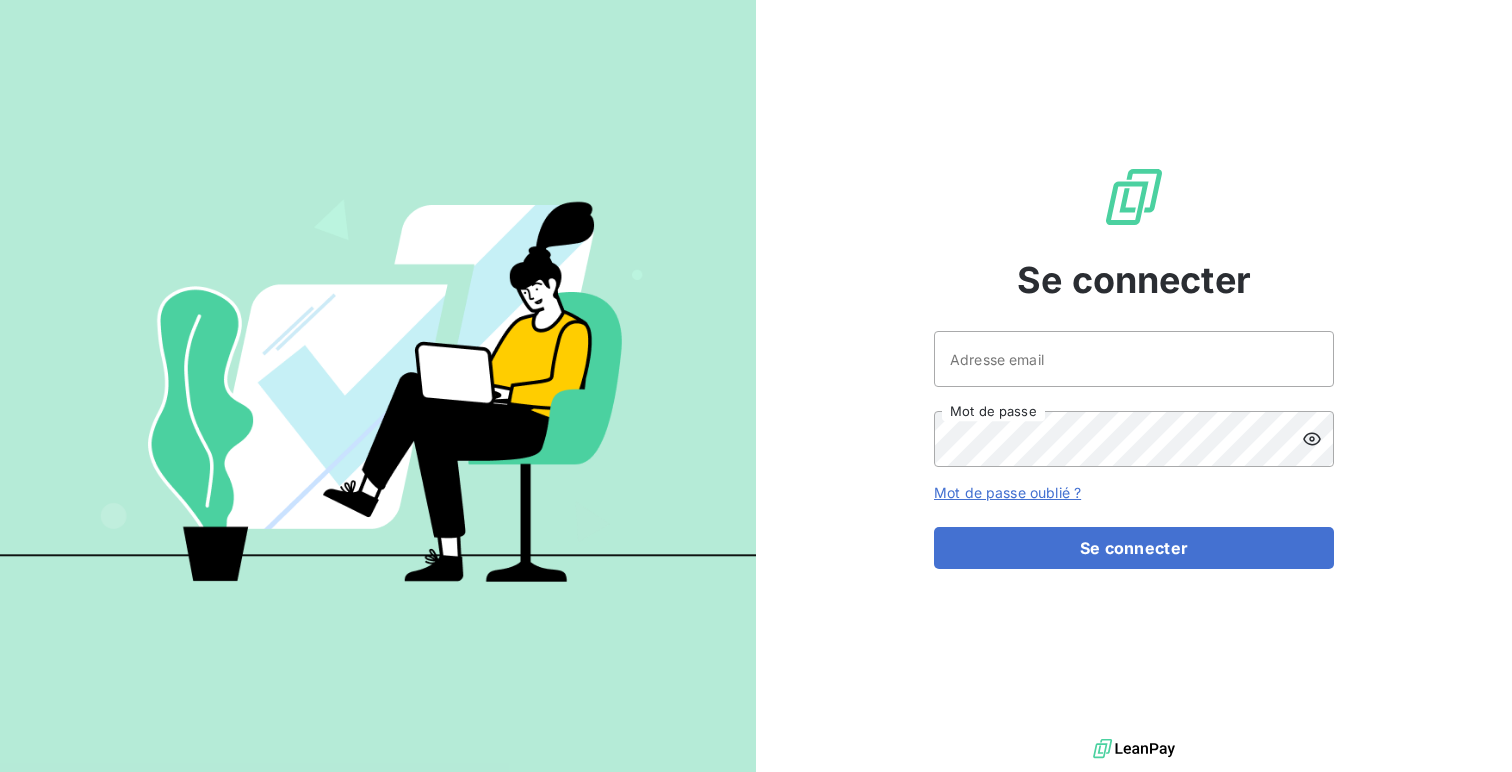 scroll, scrollTop: 0, scrollLeft: 0, axis: both 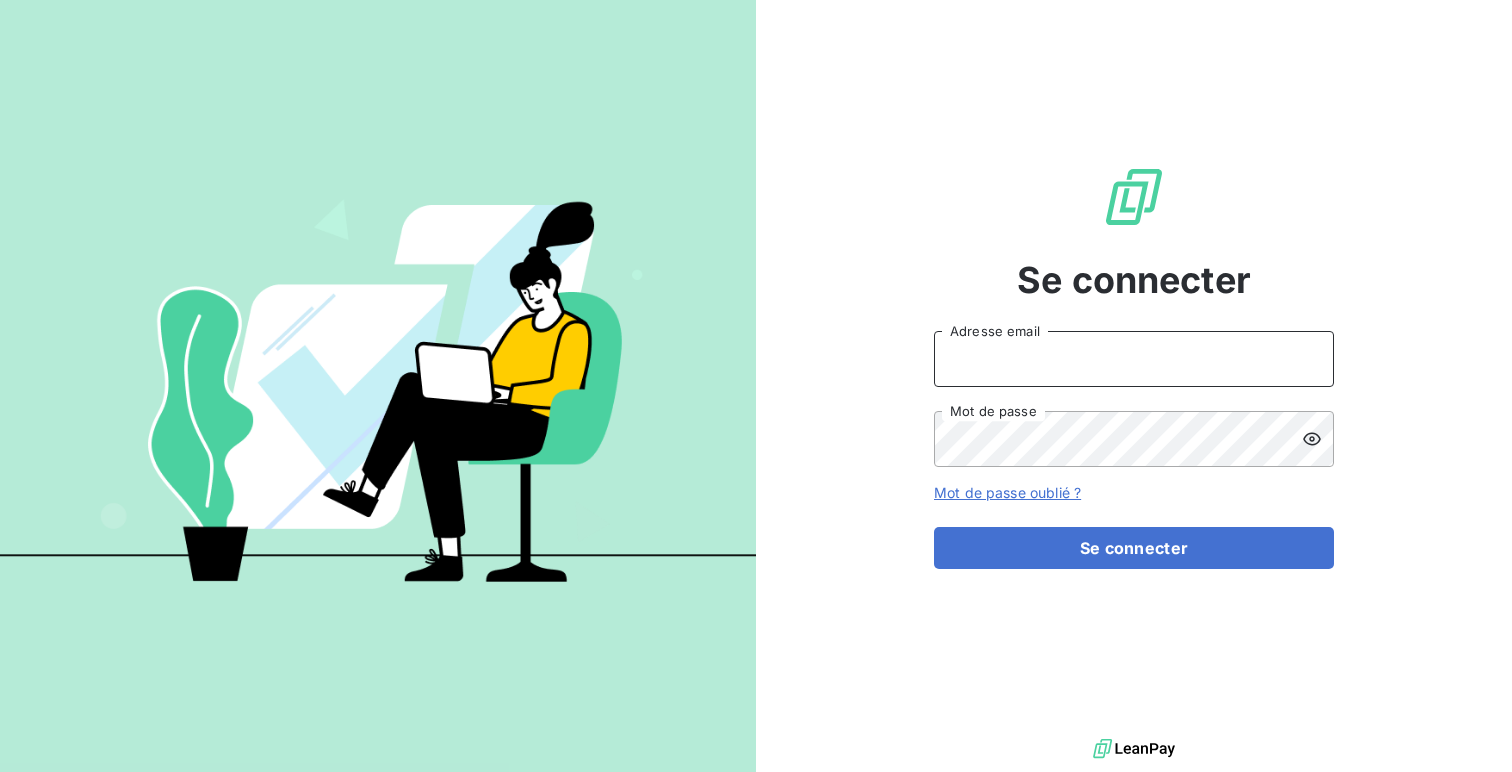 click on "Adresse email" at bounding box center (1134, 359) 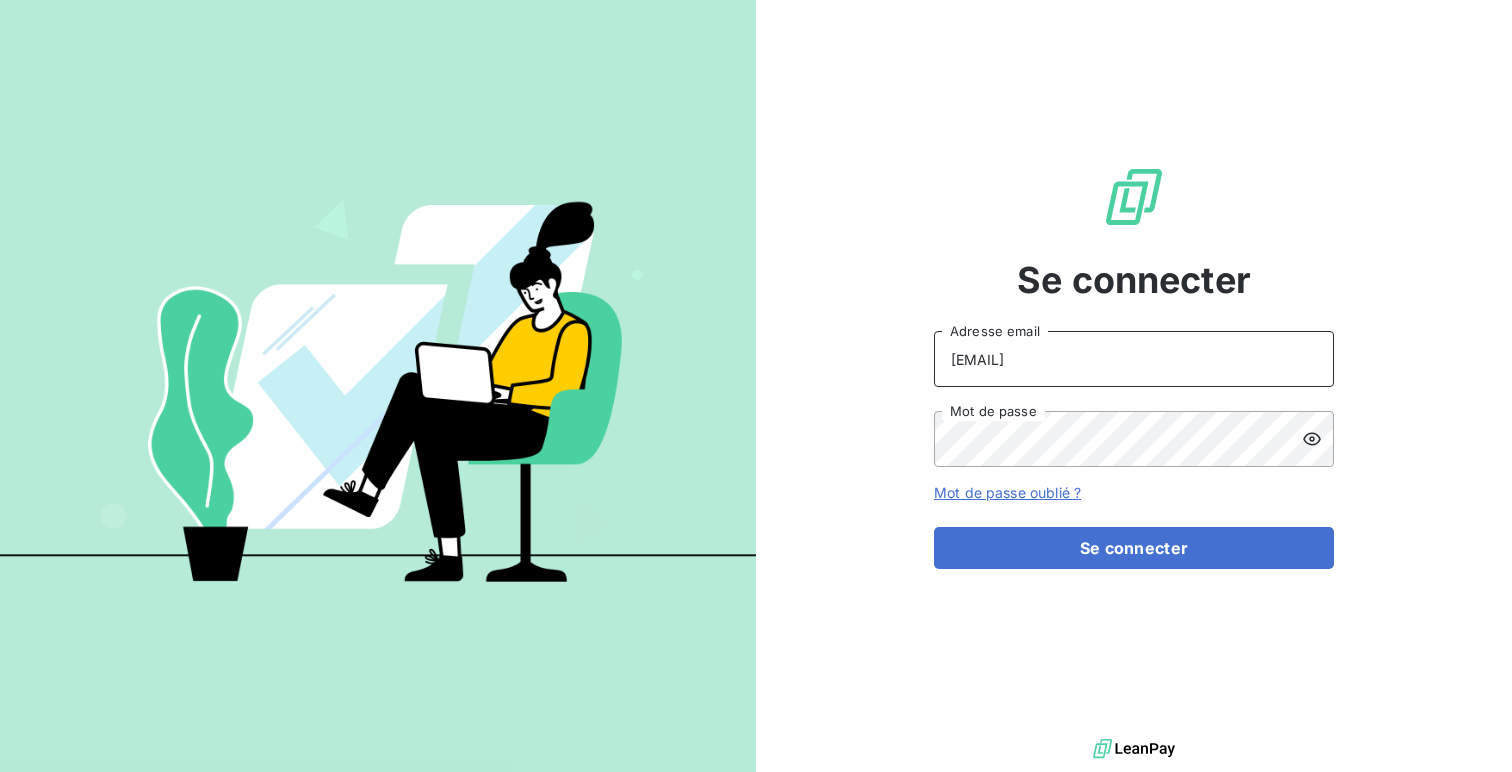 type on "[EMAIL]" 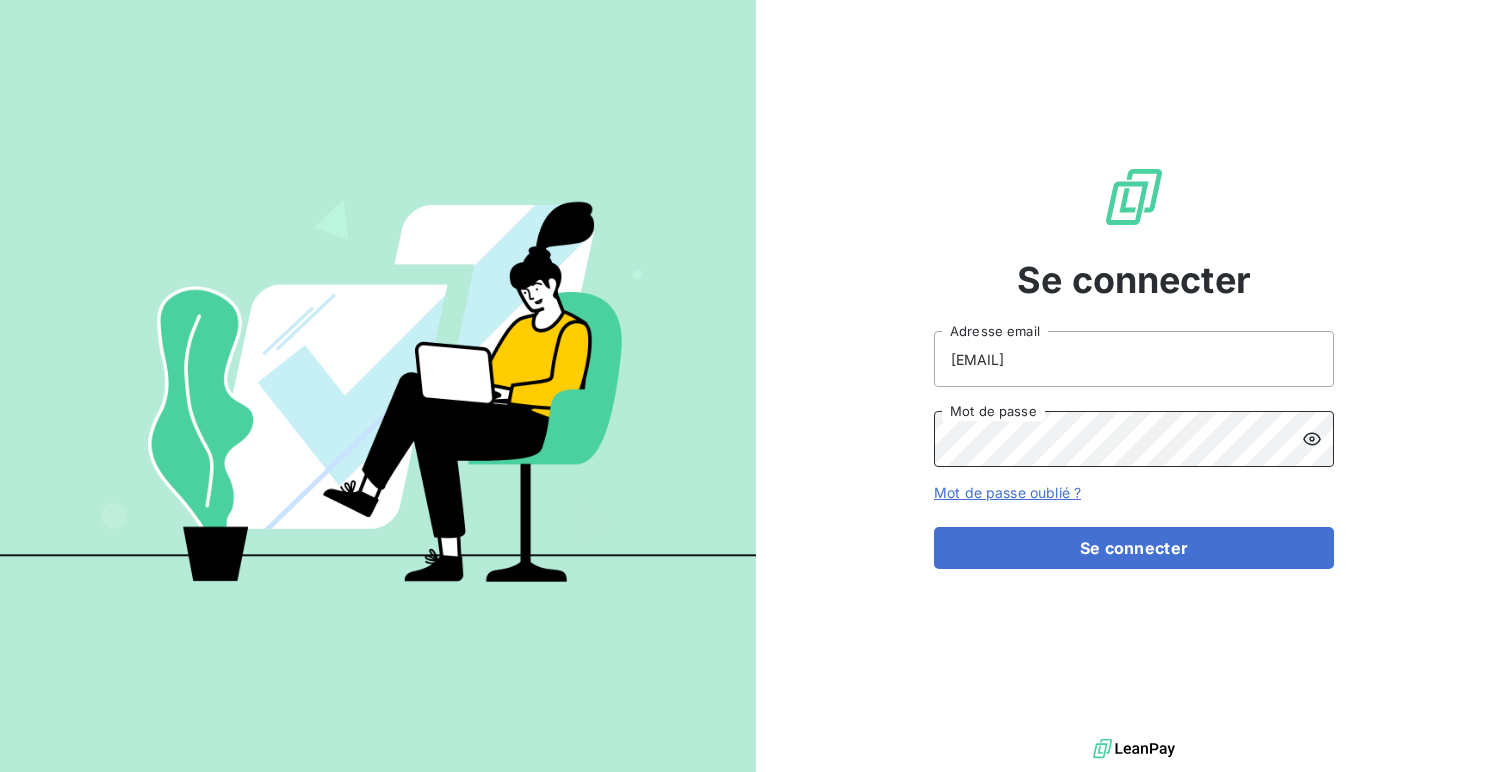 click on "Se connecter" at bounding box center [1134, 548] 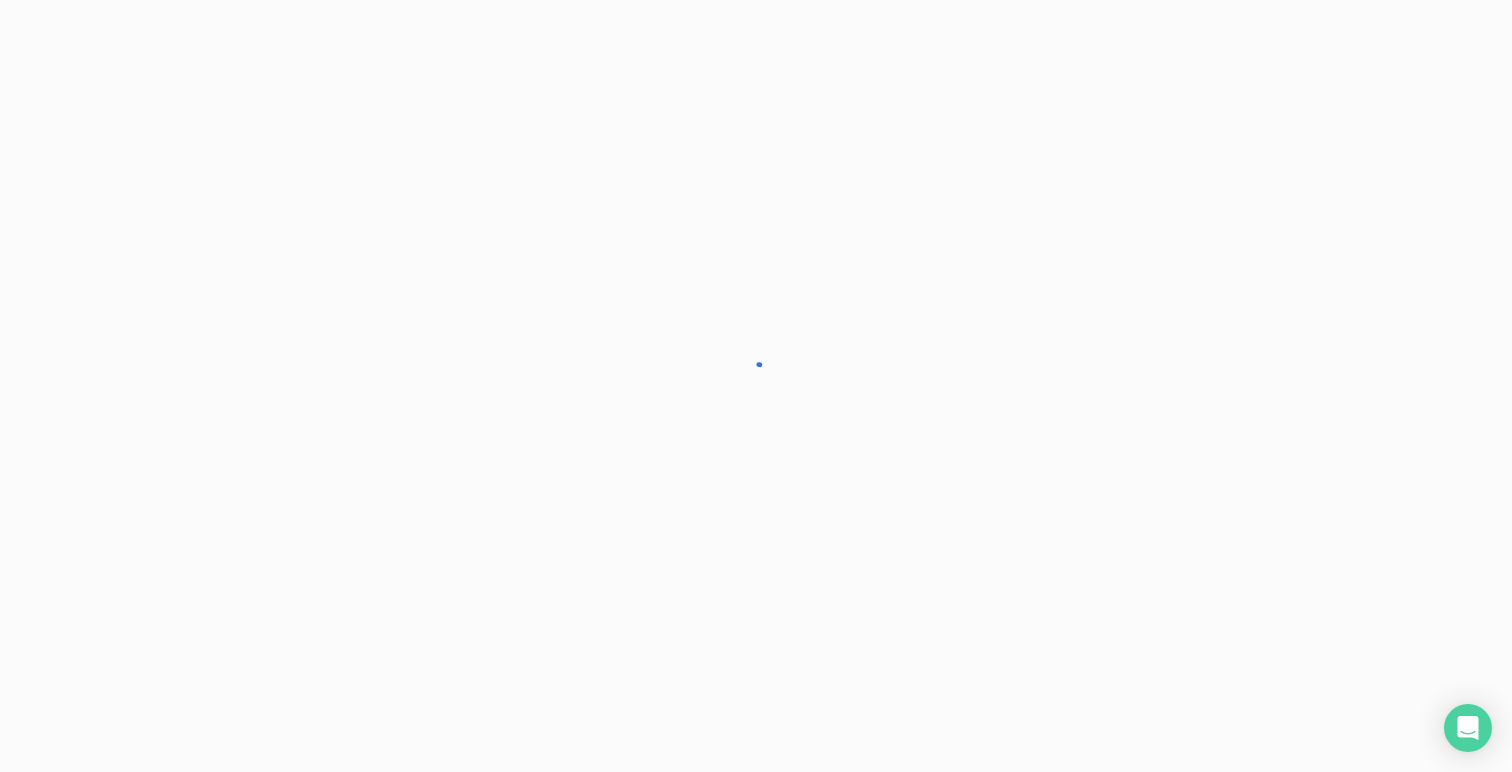 scroll, scrollTop: 0, scrollLeft: 0, axis: both 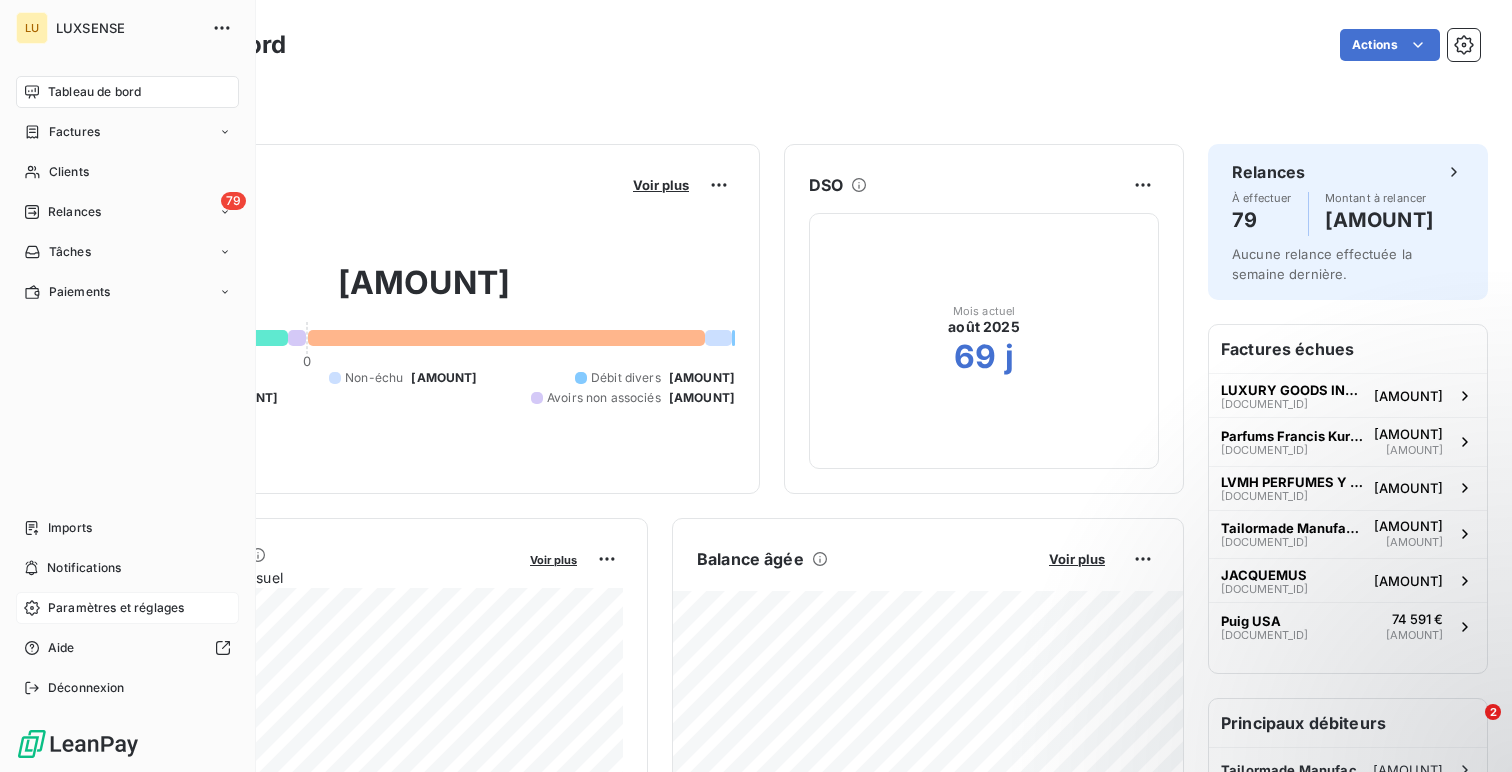 click on "Paramètres et réglages" at bounding box center [116, 608] 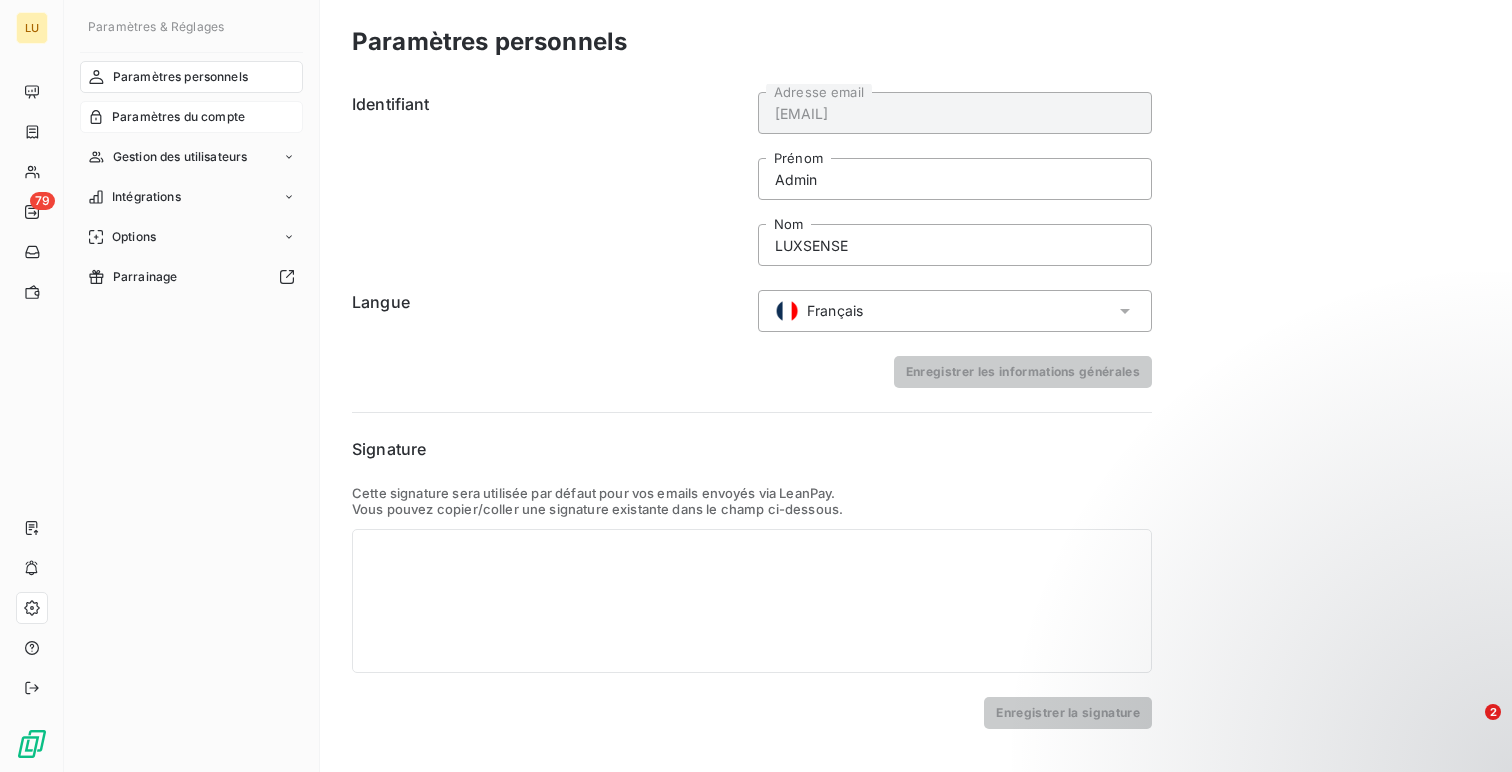 click on "Paramètres du compte" at bounding box center [178, 117] 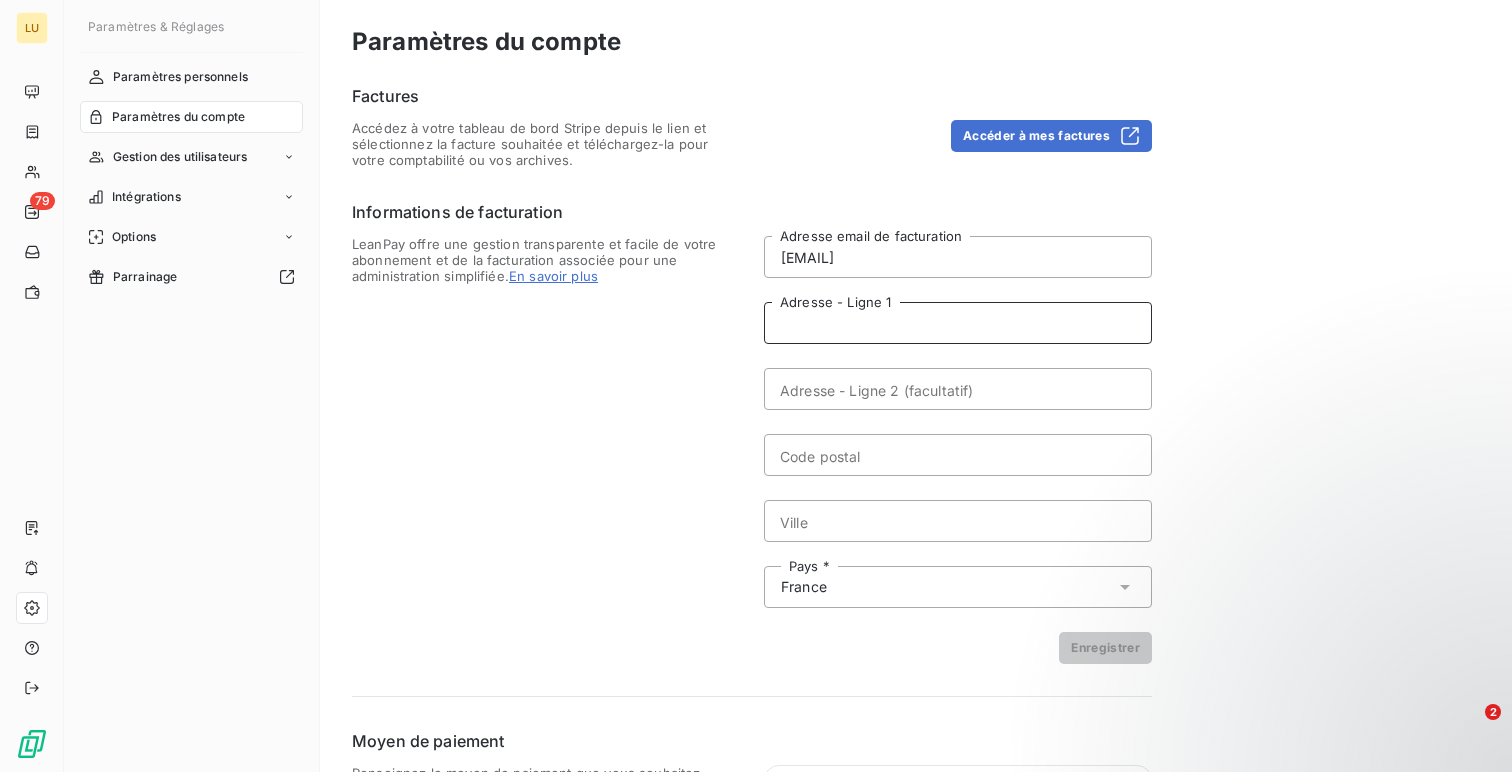 click on "Adresse - Ligne 1" at bounding box center [958, 323] 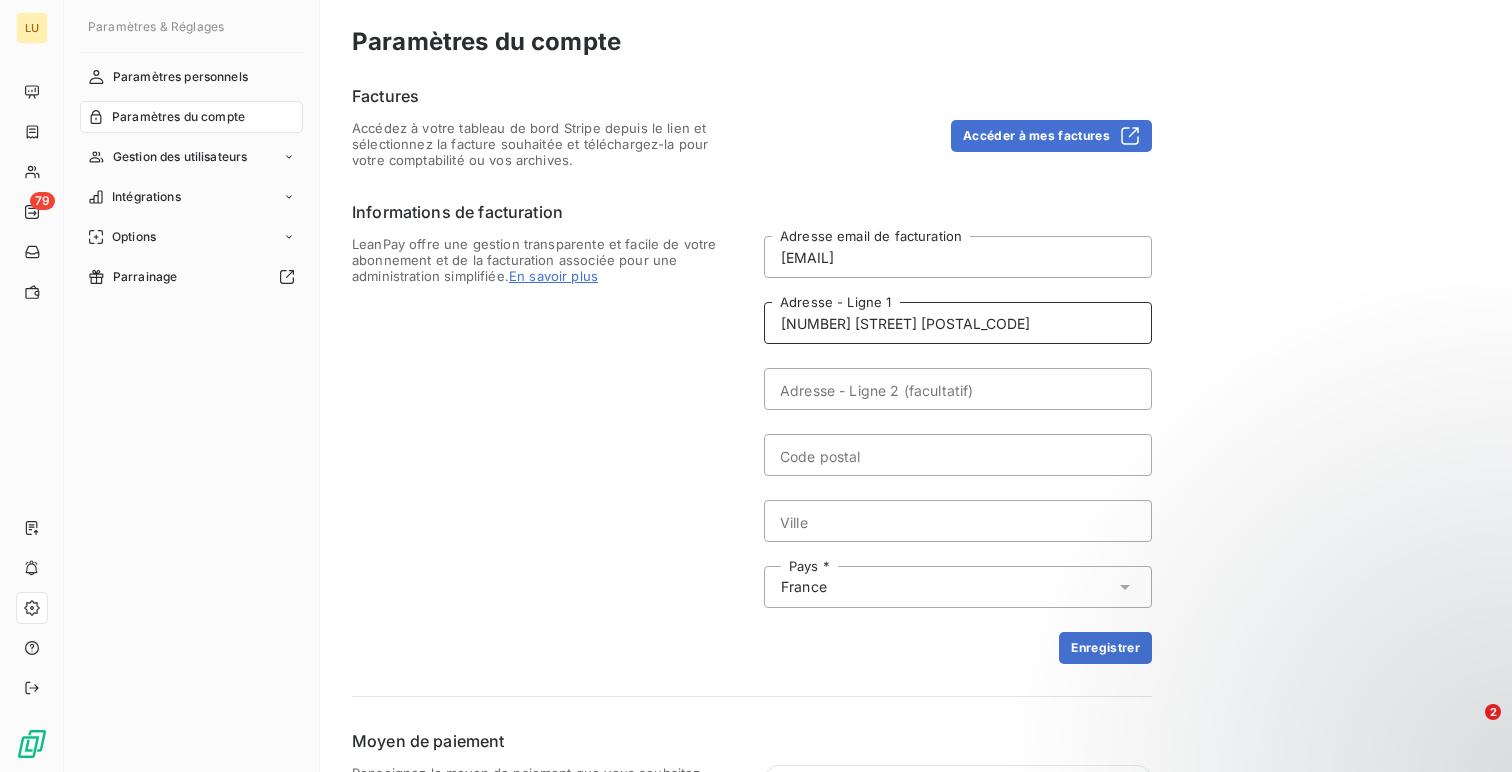 scroll, scrollTop: 0, scrollLeft: 0, axis: both 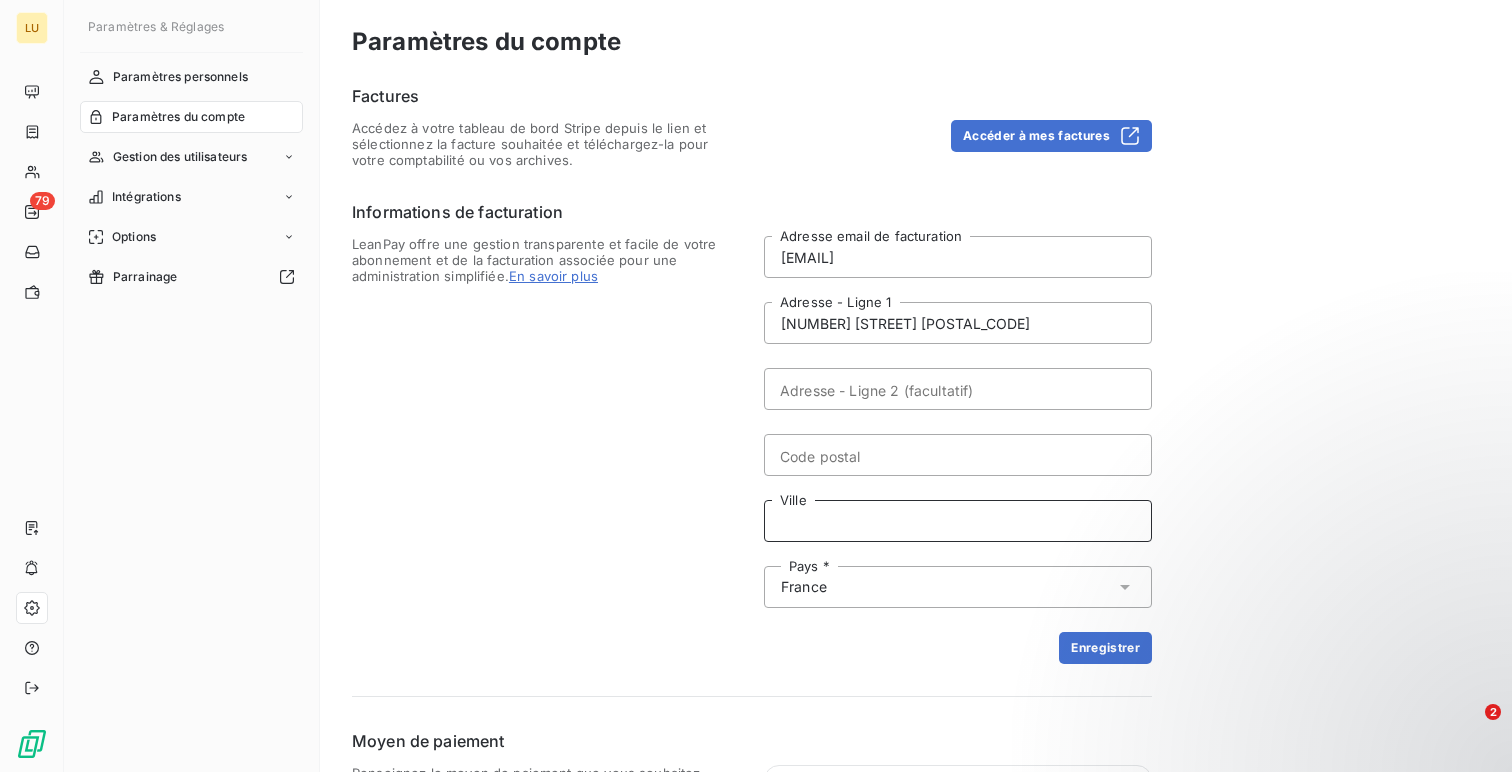 click on "Ville" at bounding box center (958, 521) 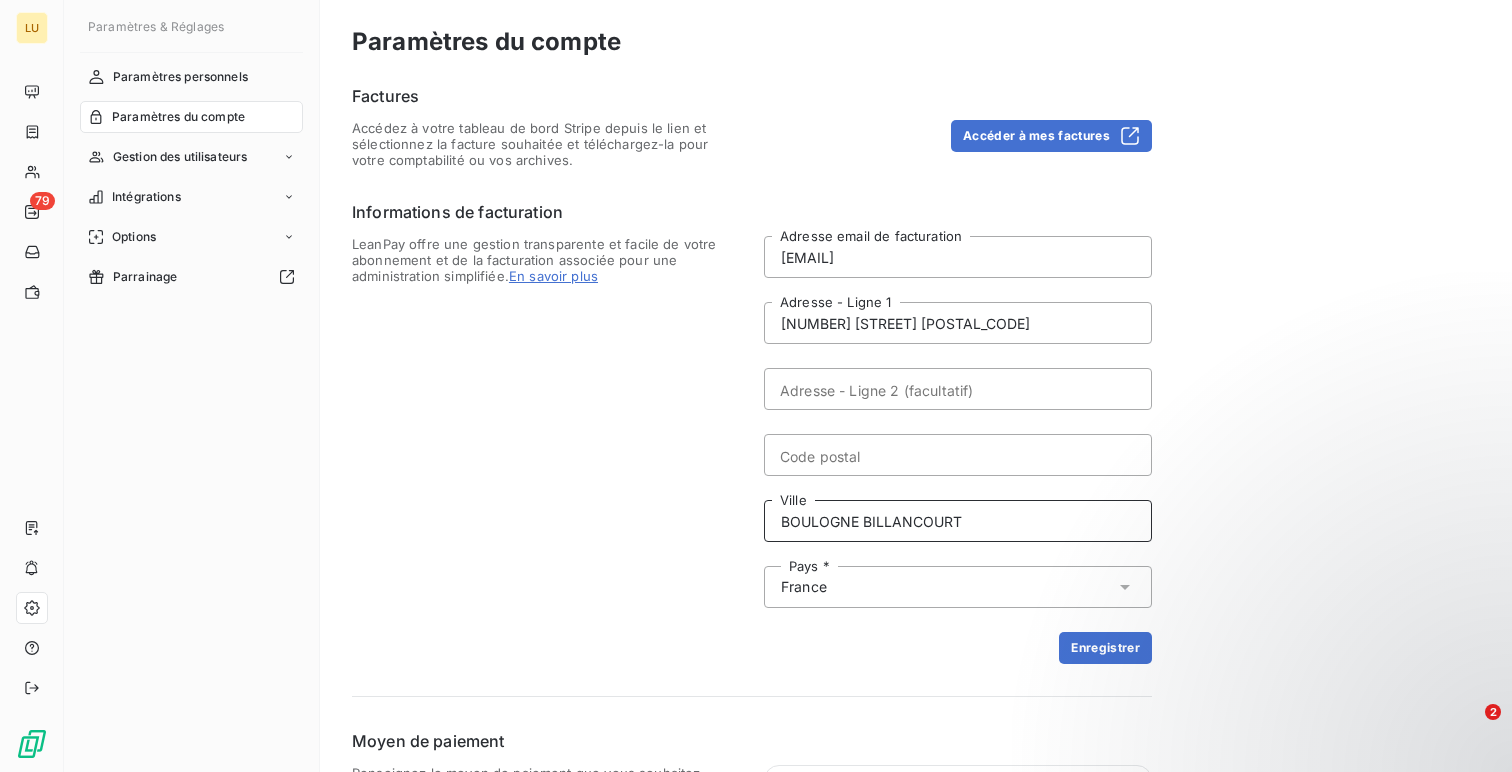type on "BOULOGNE BILLANCOURT" 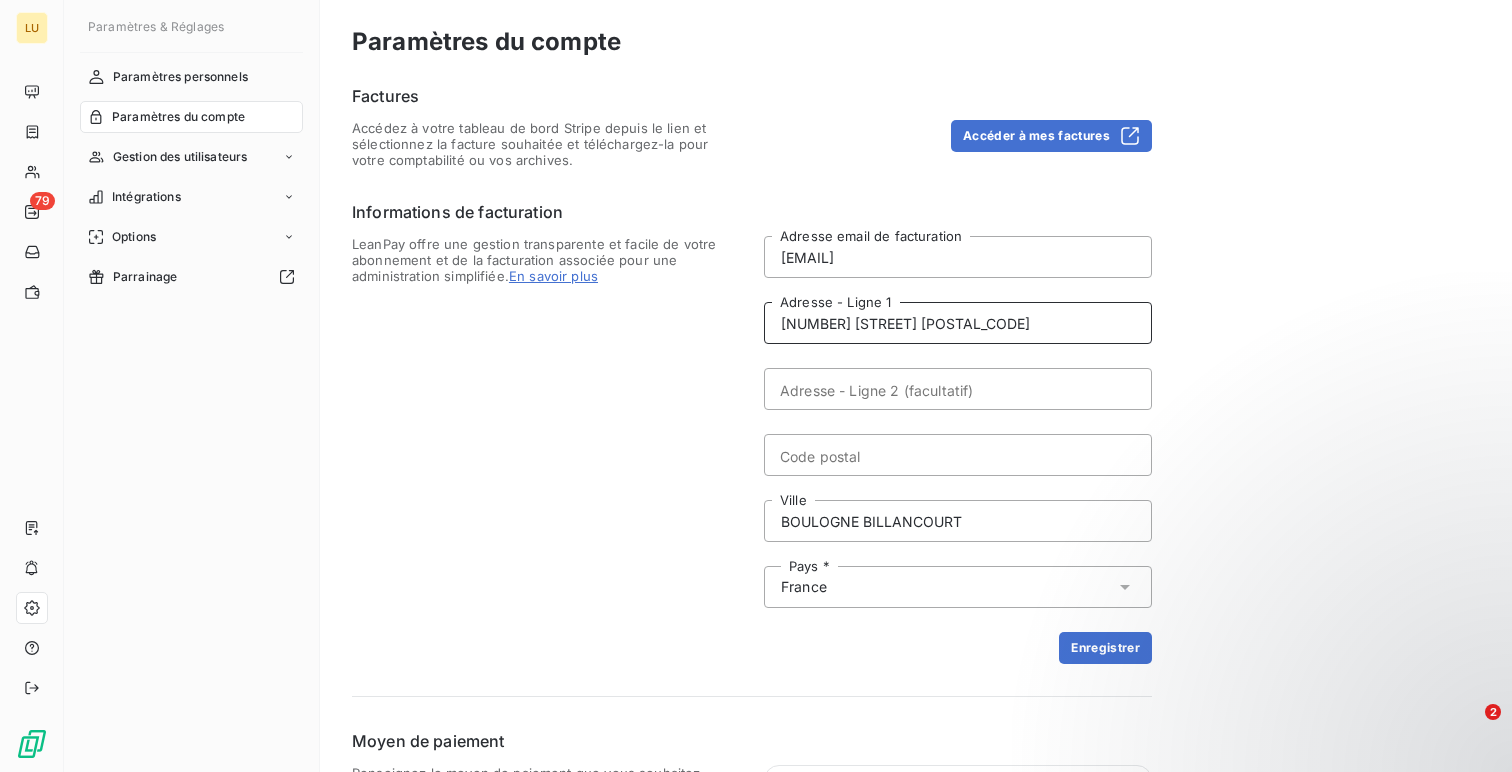 click on "37 RUE MARCEL DASSAULT 92100" at bounding box center (958, 323) 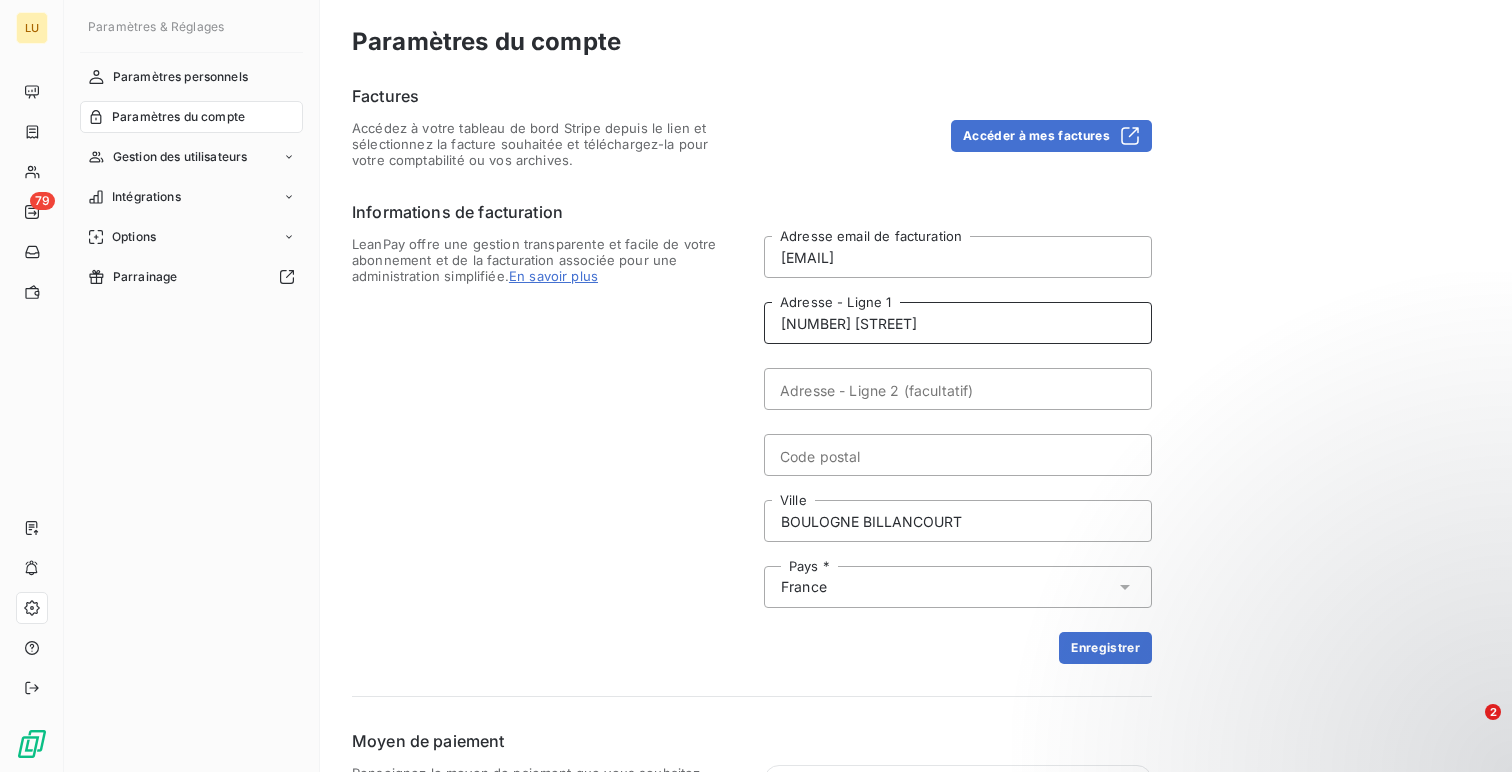 type on "37 RUE MARCEL DASSAULT" 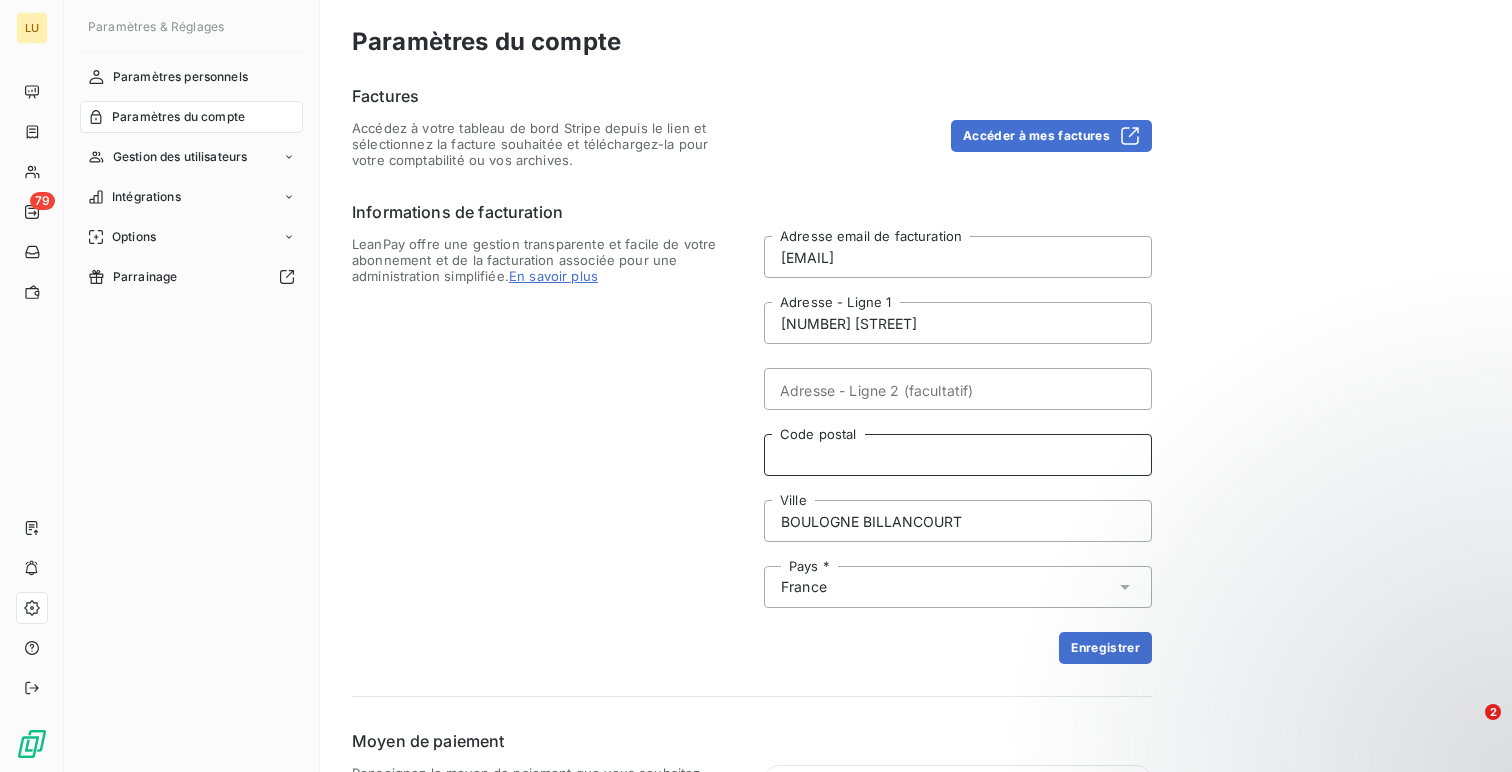 click on "Code postal" at bounding box center (958, 455) 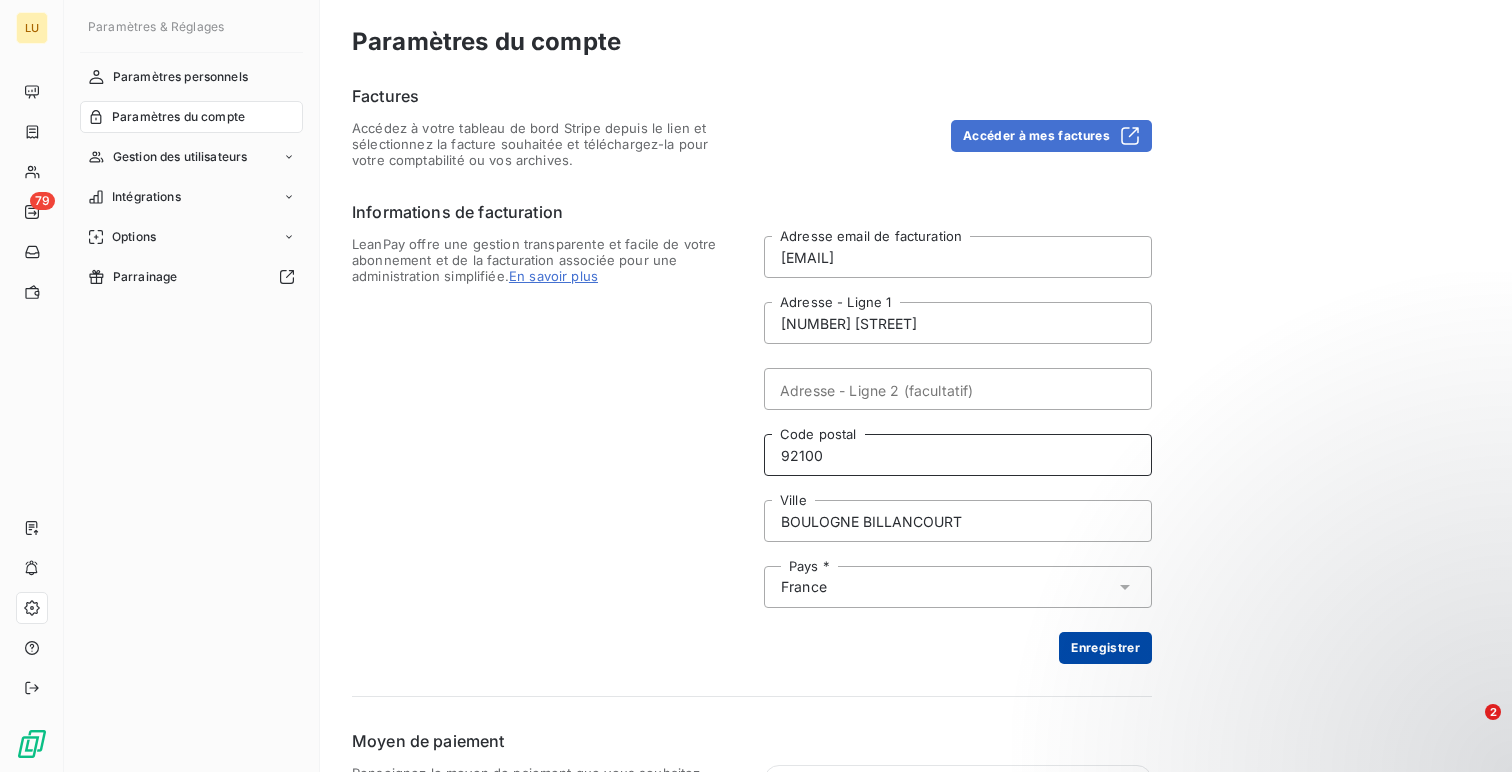 type on "92100" 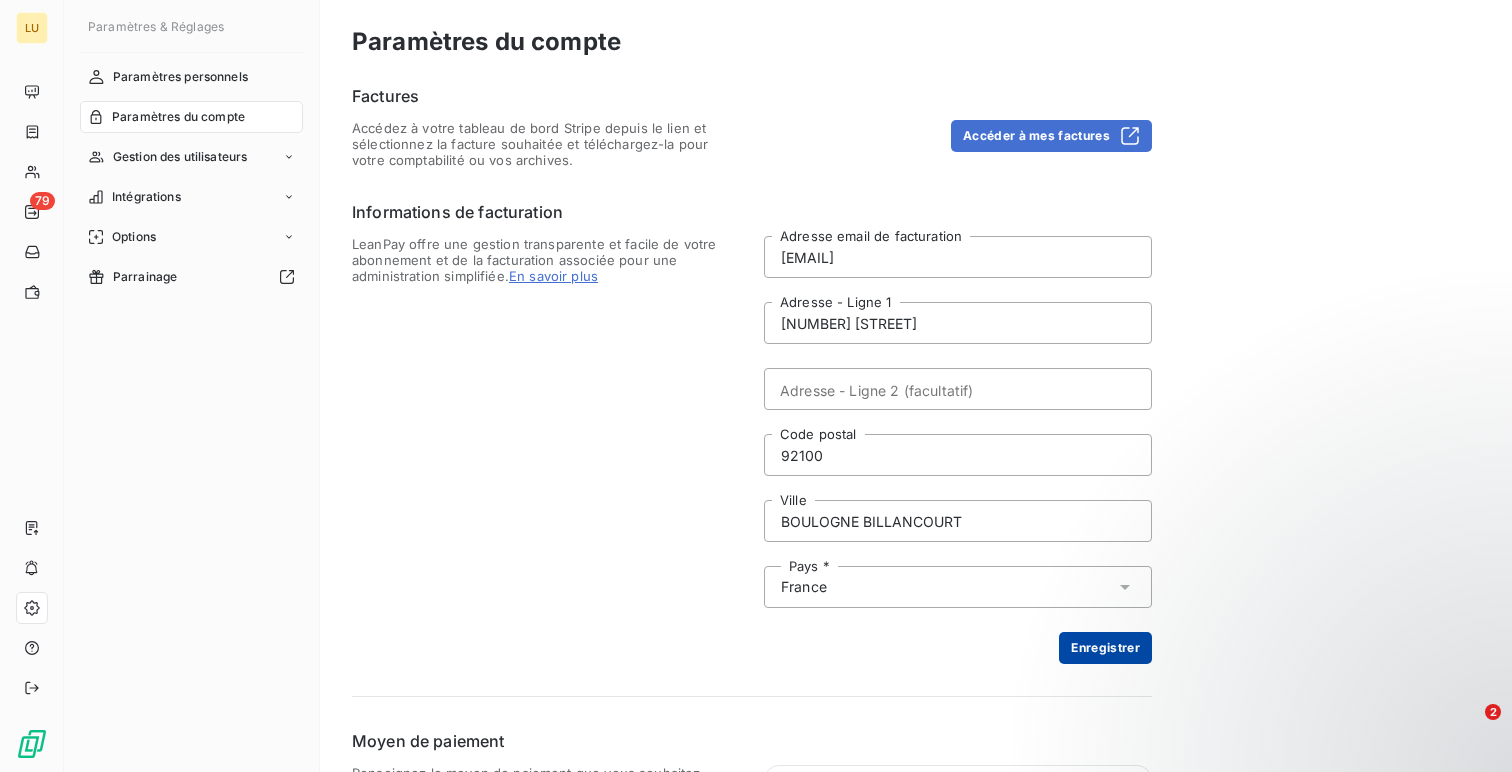 click on "Enregistrer" at bounding box center [1105, 648] 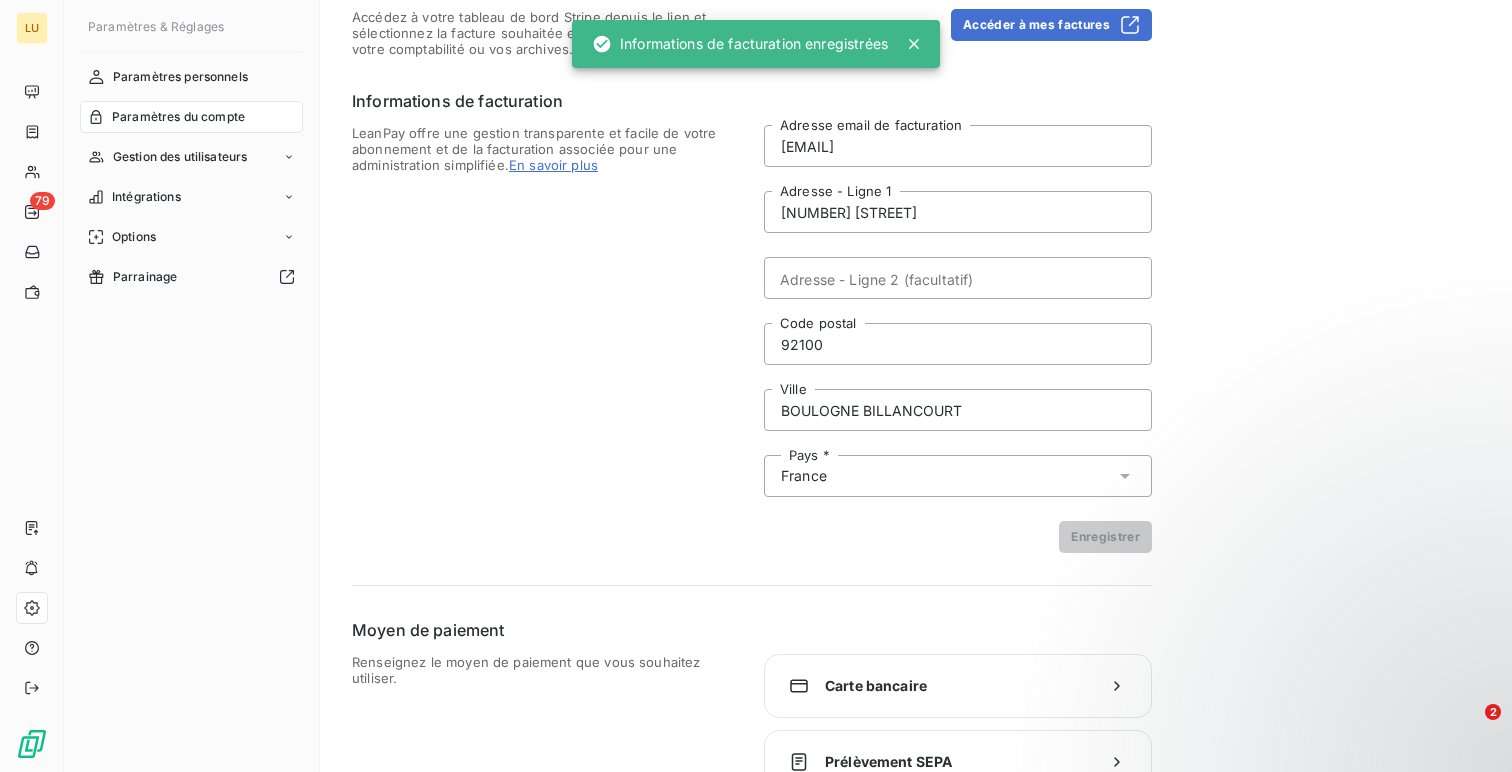 scroll, scrollTop: 157, scrollLeft: 0, axis: vertical 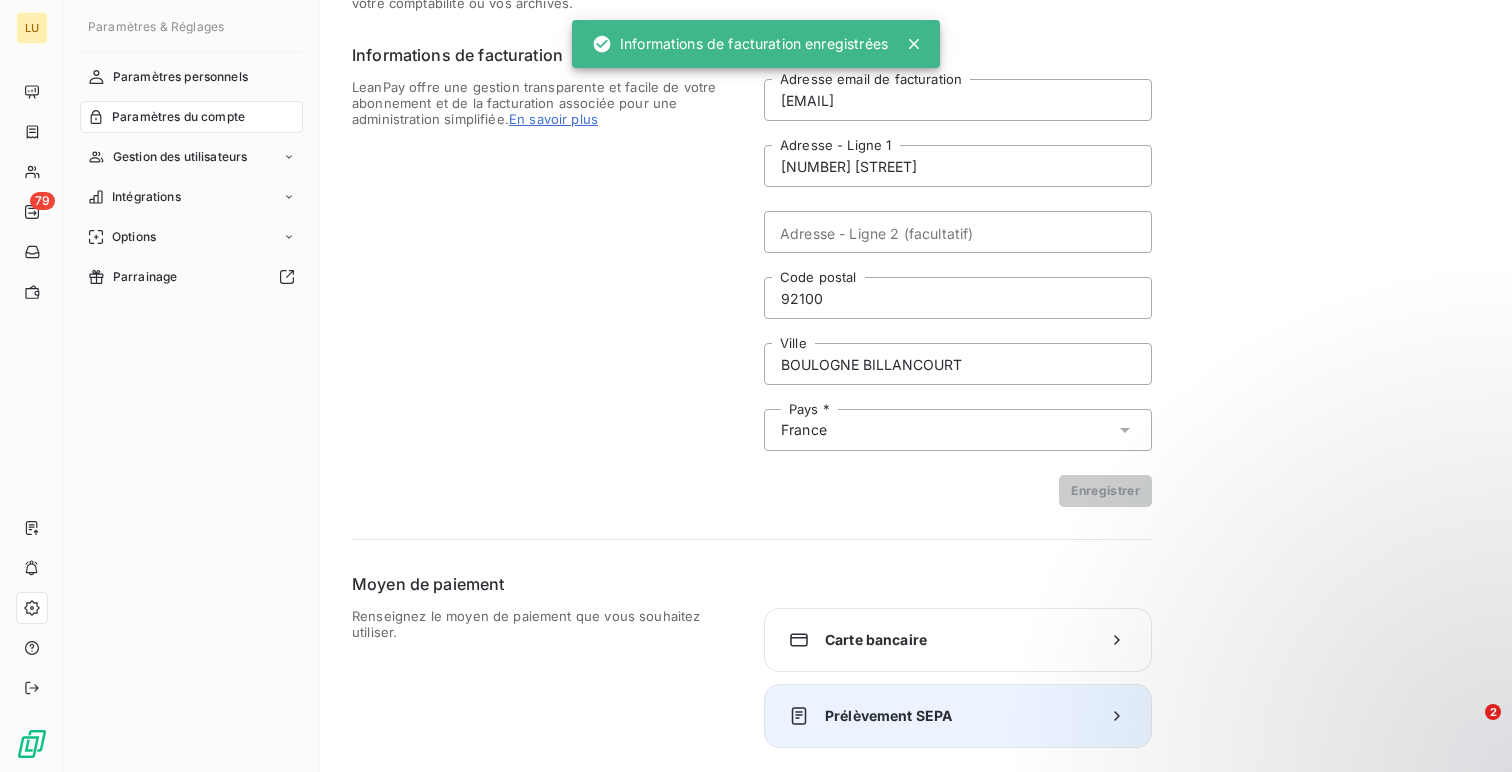 click on "Prélèvement SEPA" at bounding box center (958, 716) 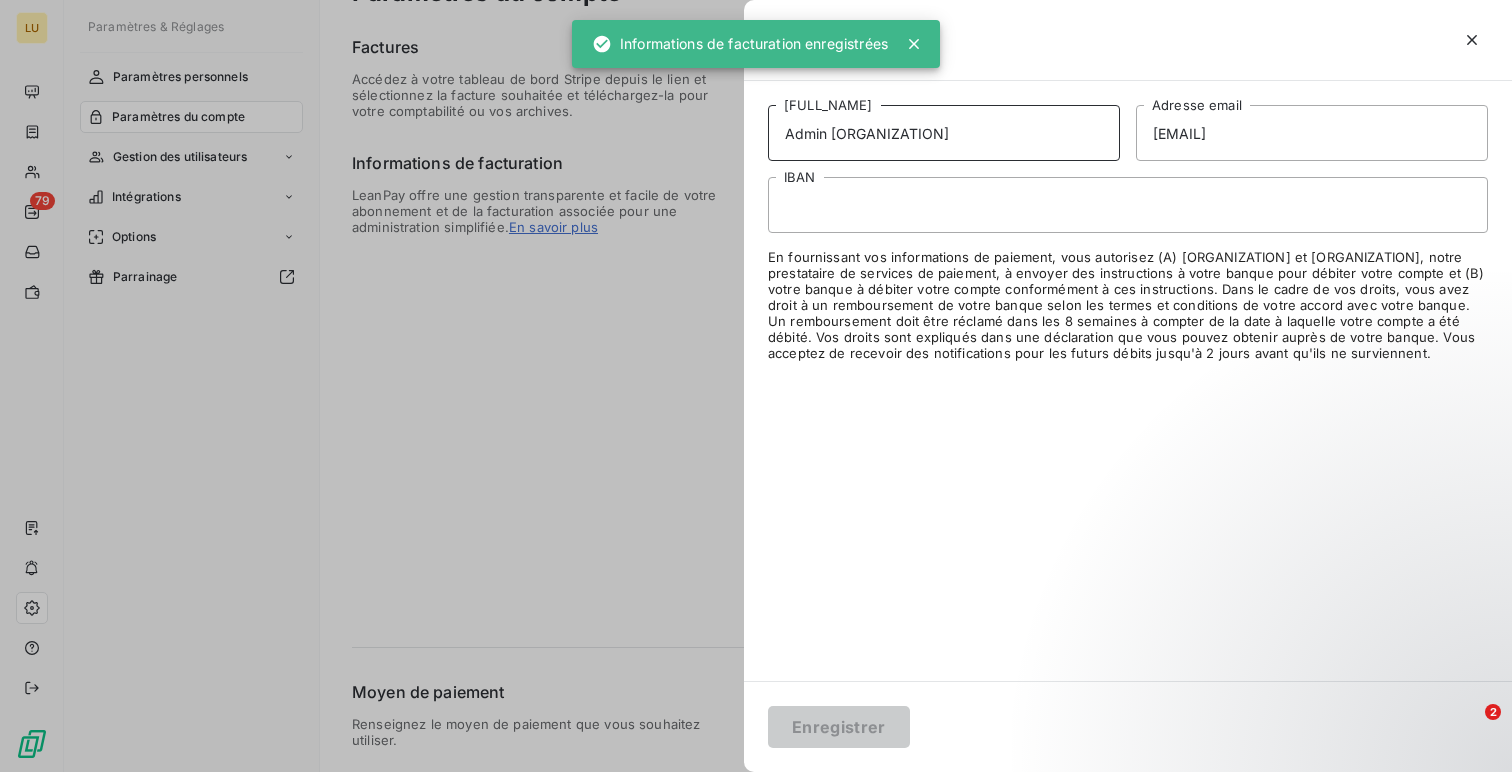 click on "Admin LUXSENSE" at bounding box center (944, 133) 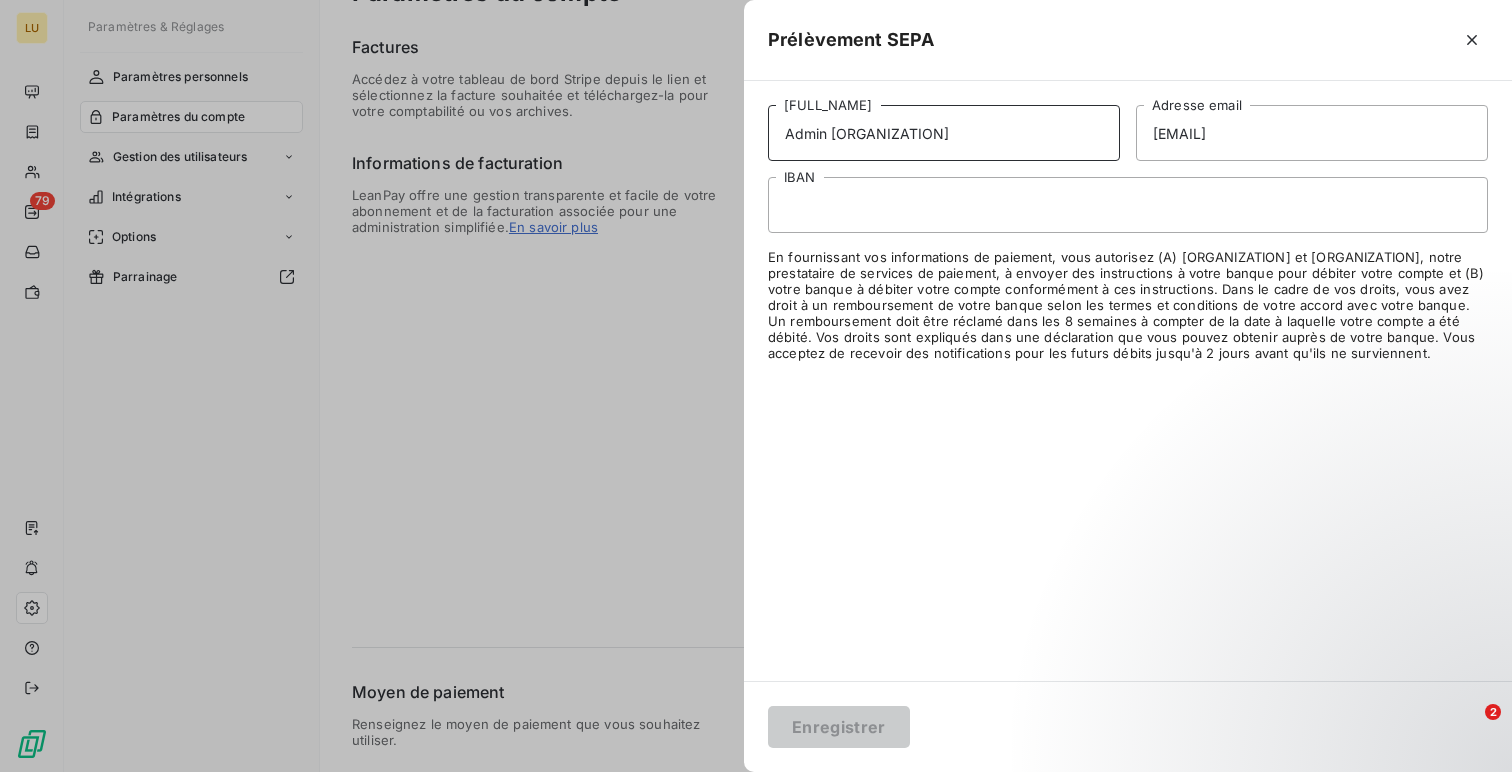 click on "Admin LUXSENSE" at bounding box center [944, 133] 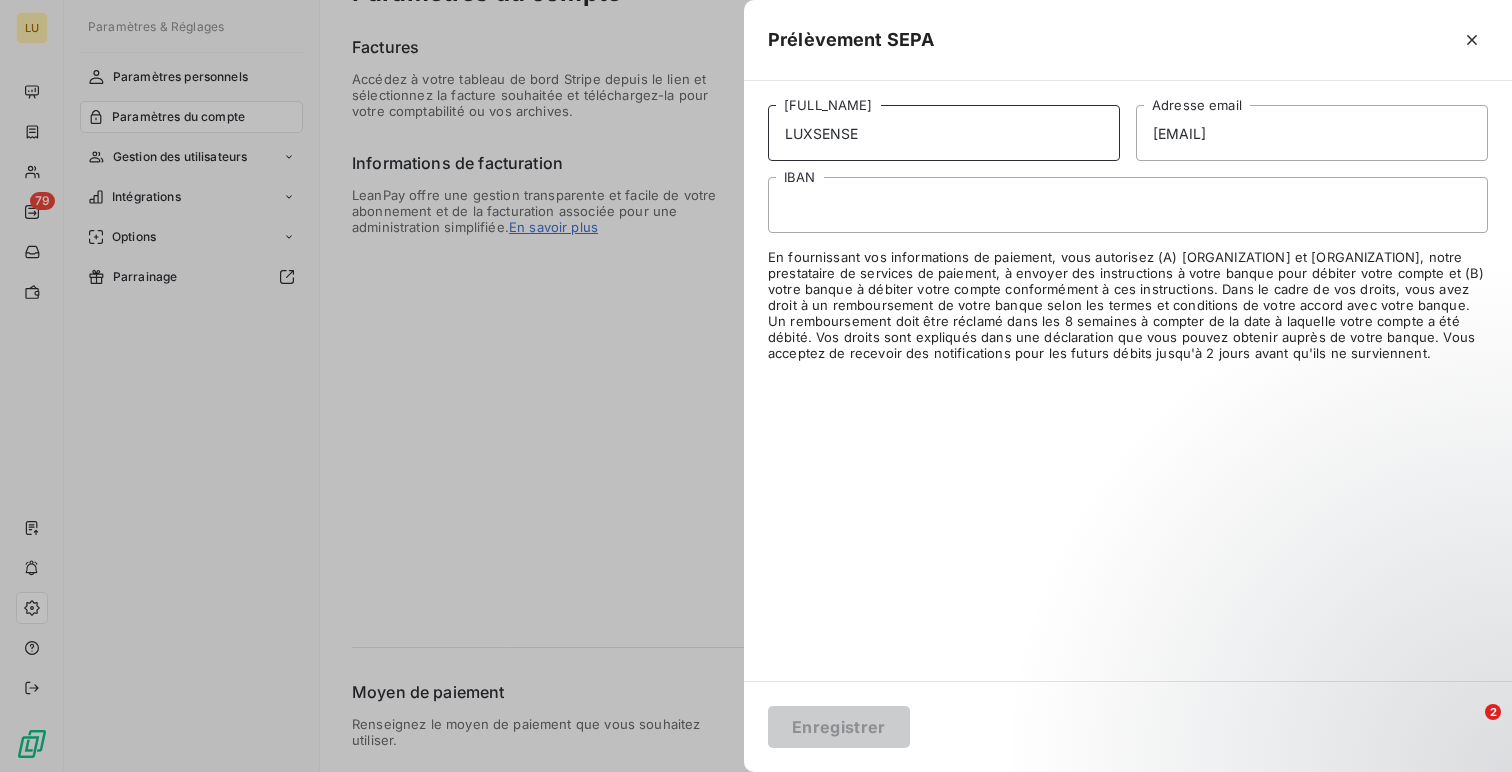 type on "LUXSENSE" 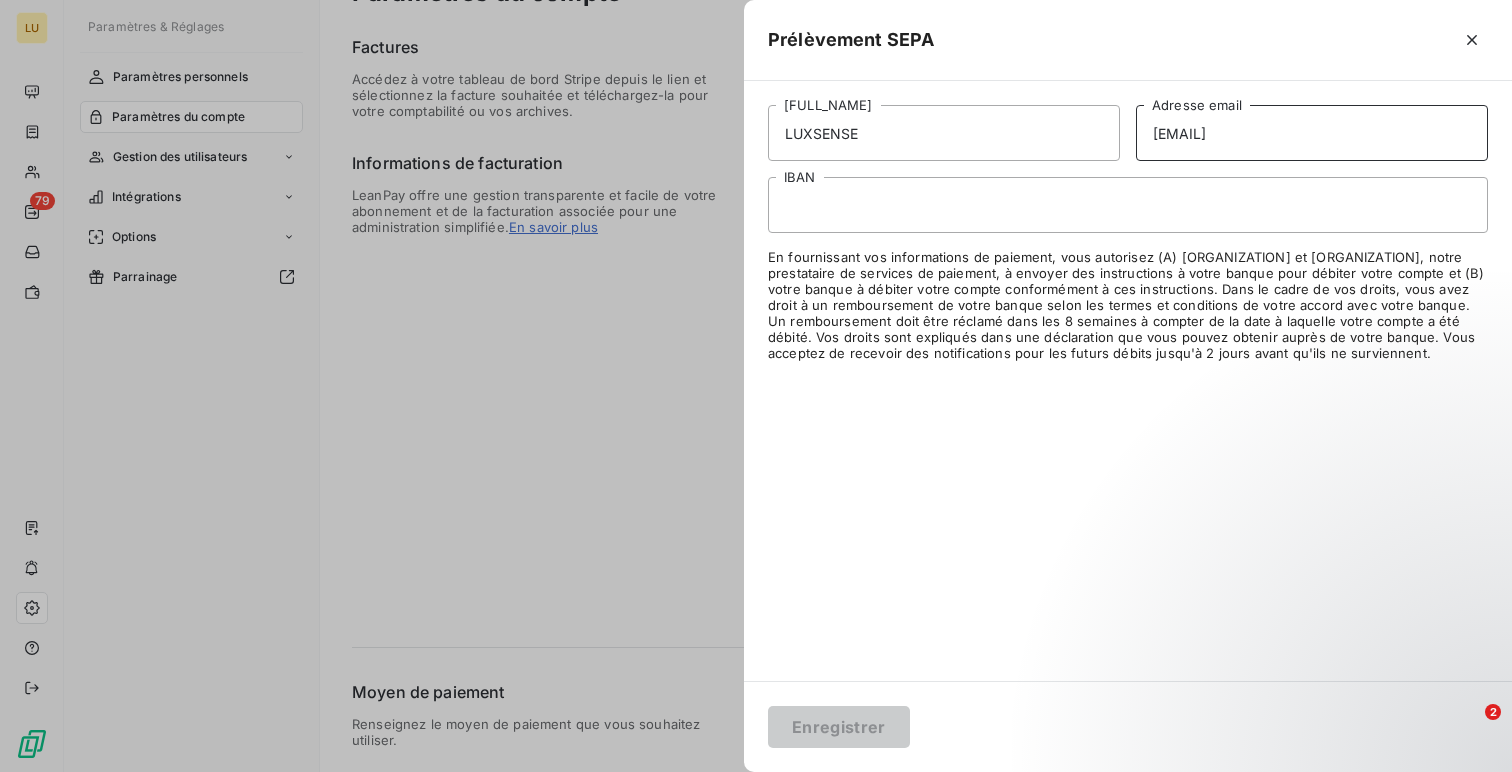 click on "[EMAIL]" at bounding box center (1312, 133) 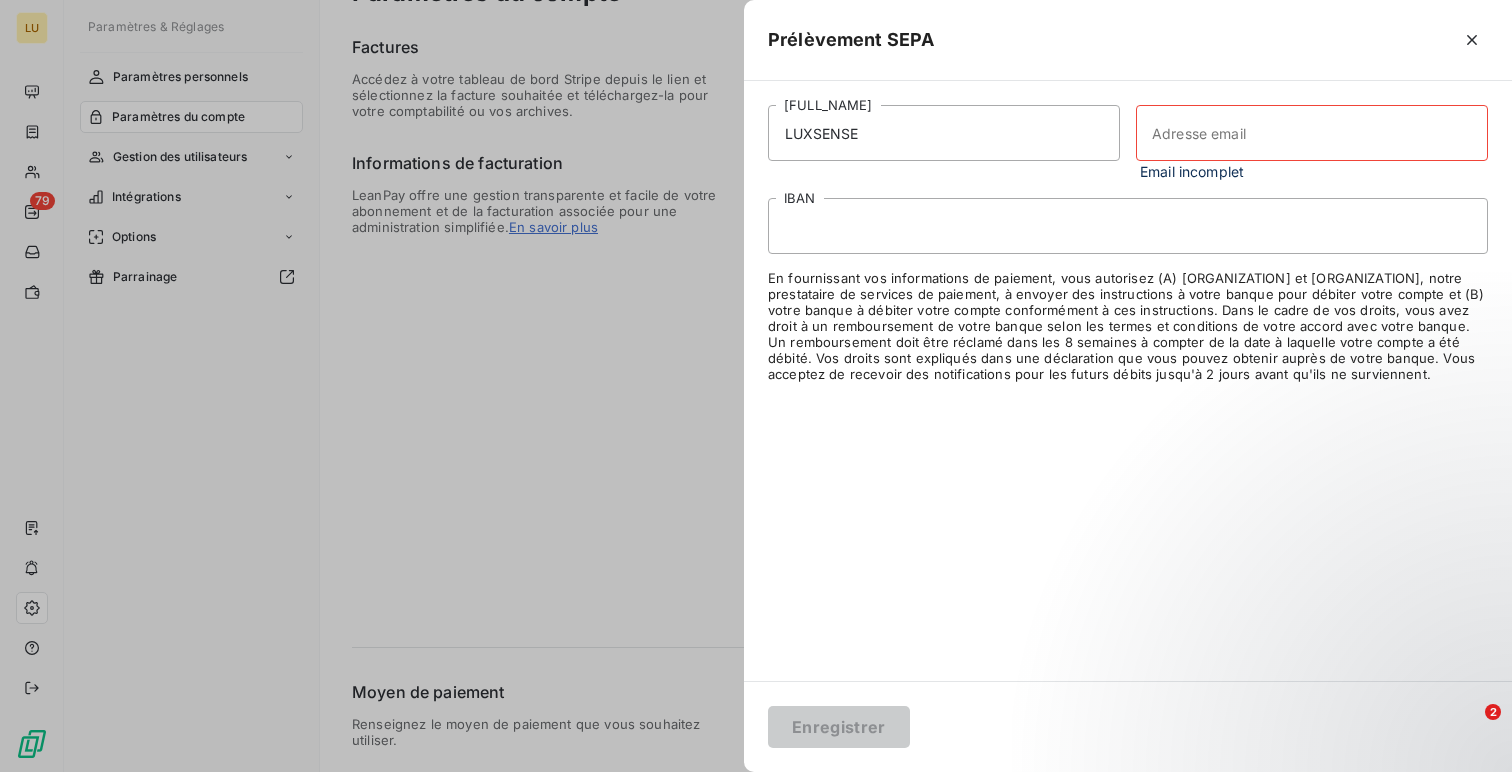 click at bounding box center (1128, 226) 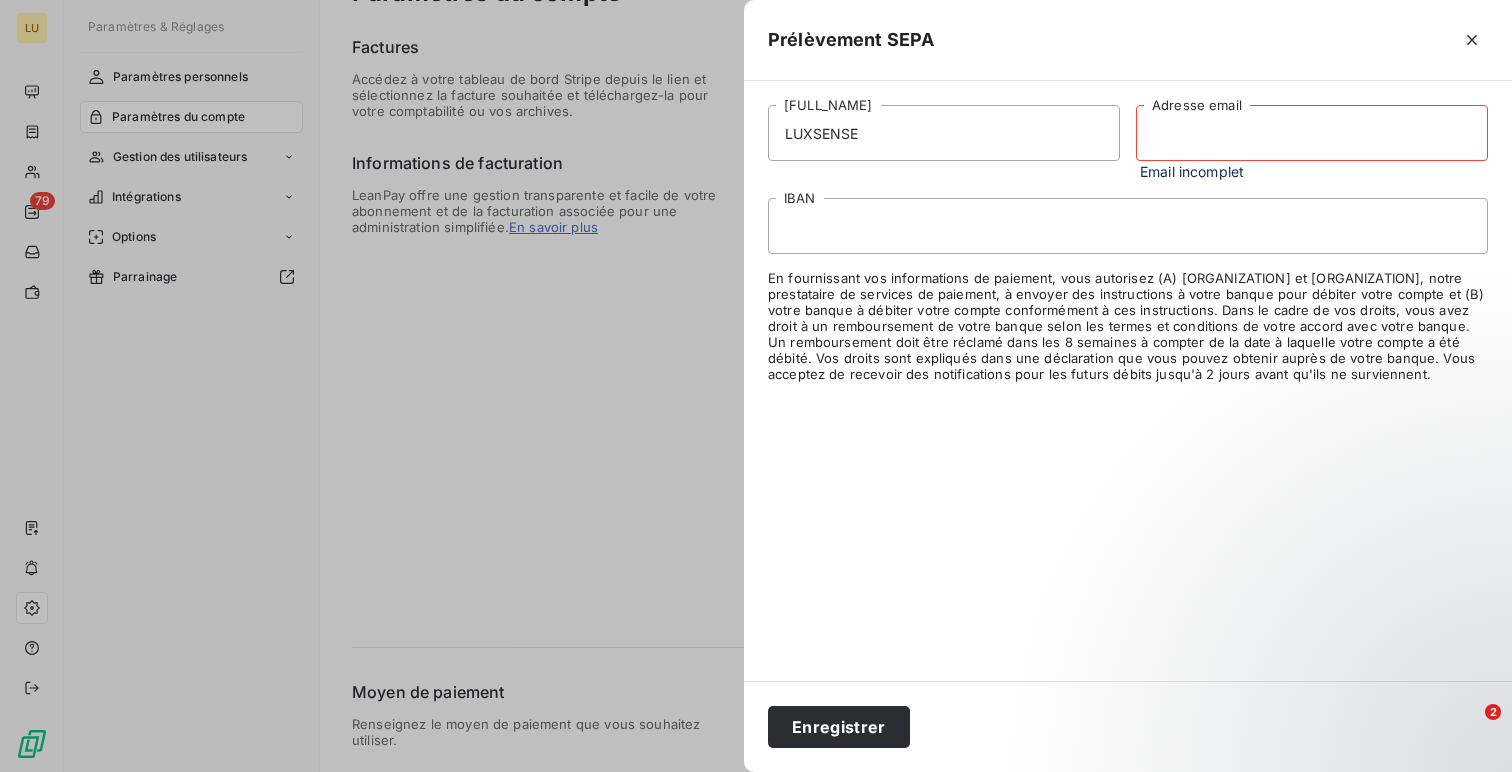 click on "Adresse email" at bounding box center (1312, 133) 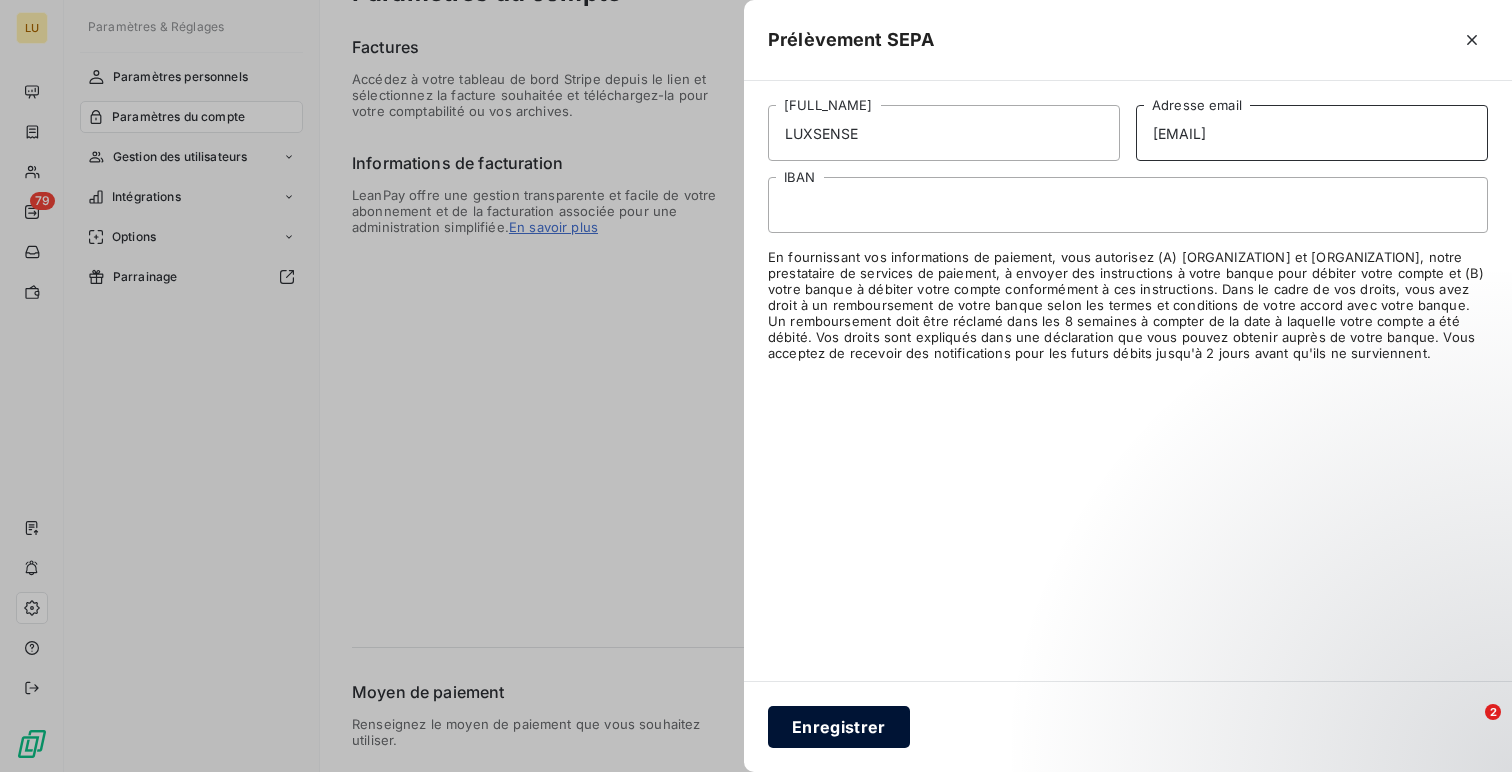 type on "gdebaene@rc-group.fr" 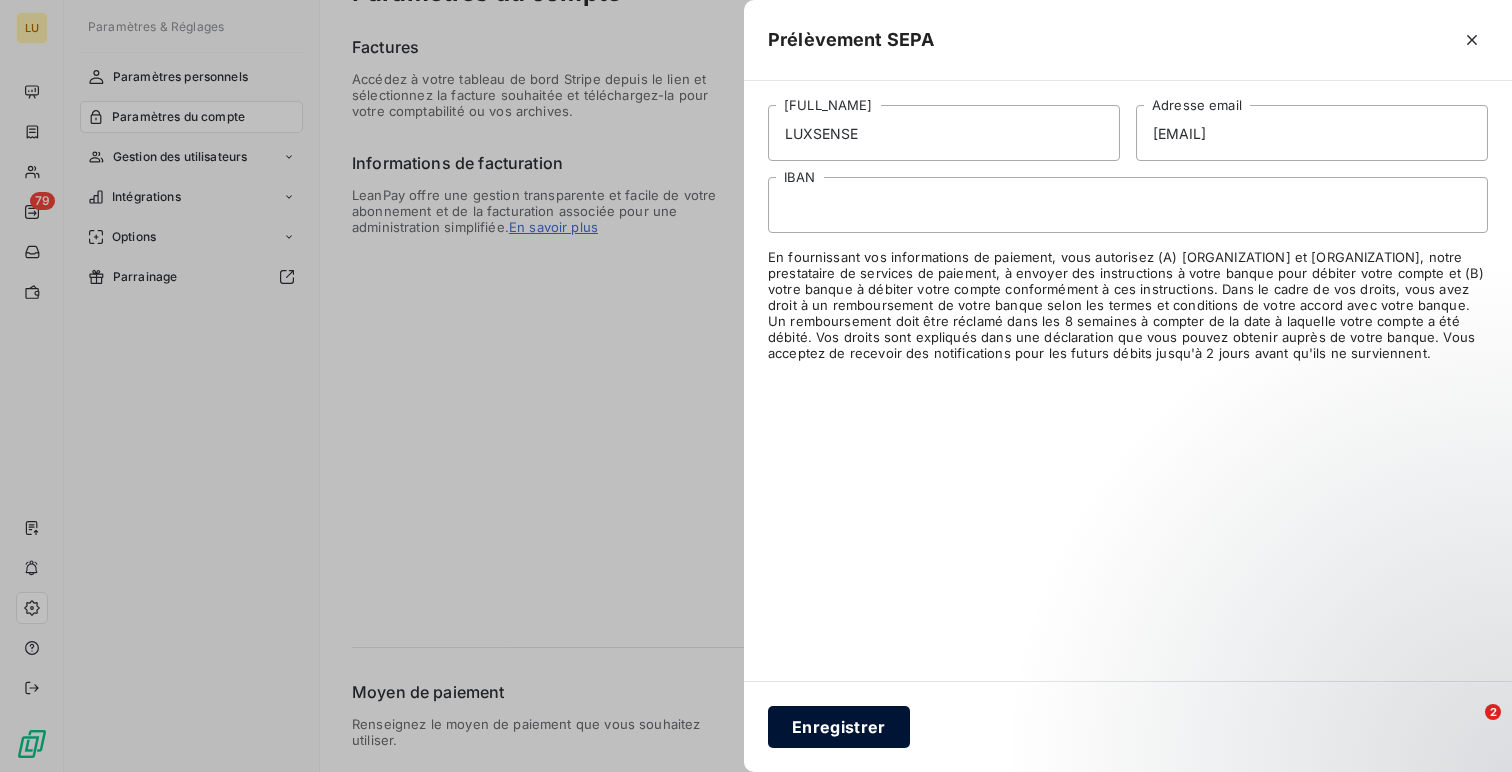 click on "Enregistrer" at bounding box center (839, 727) 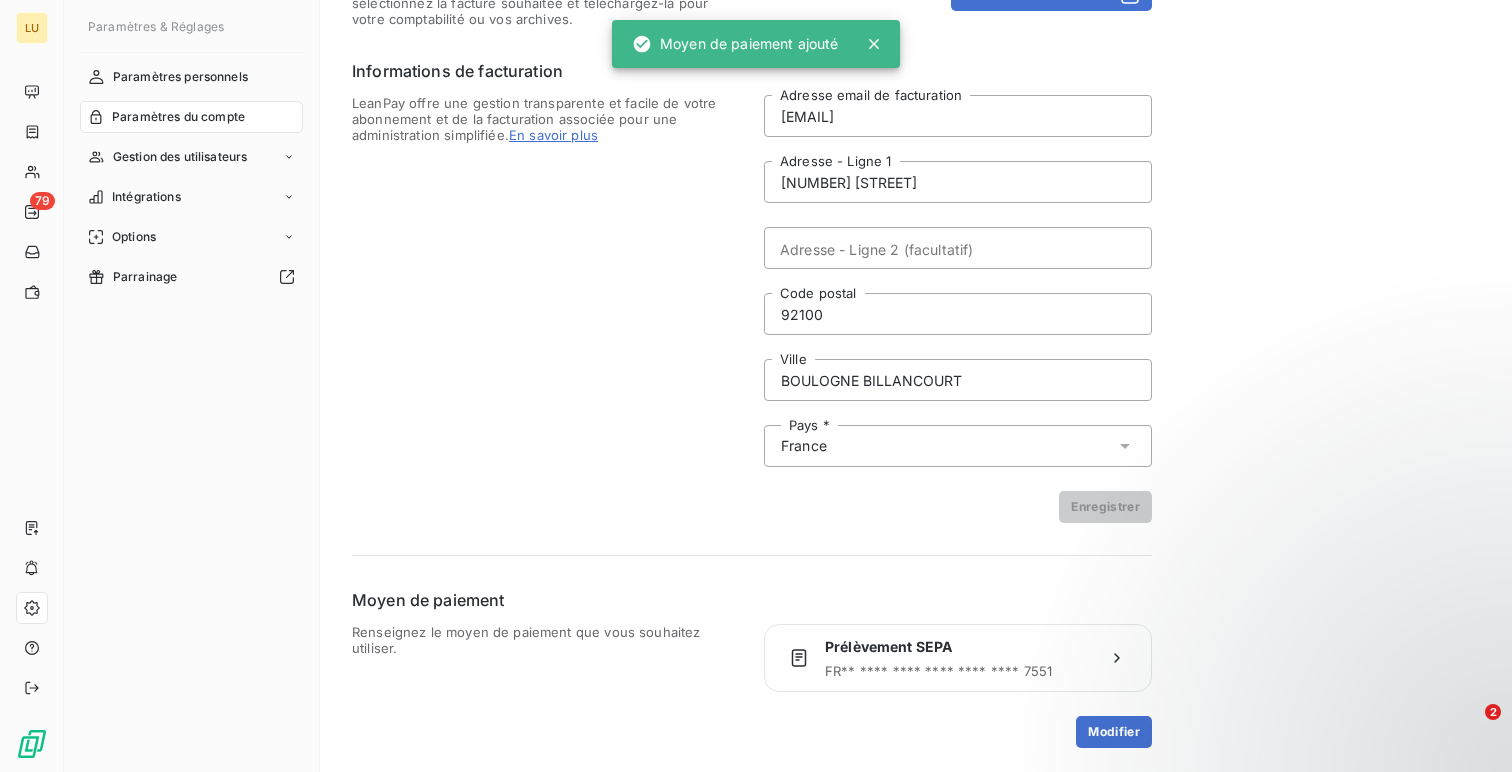 scroll, scrollTop: 0, scrollLeft: 0, axis: both 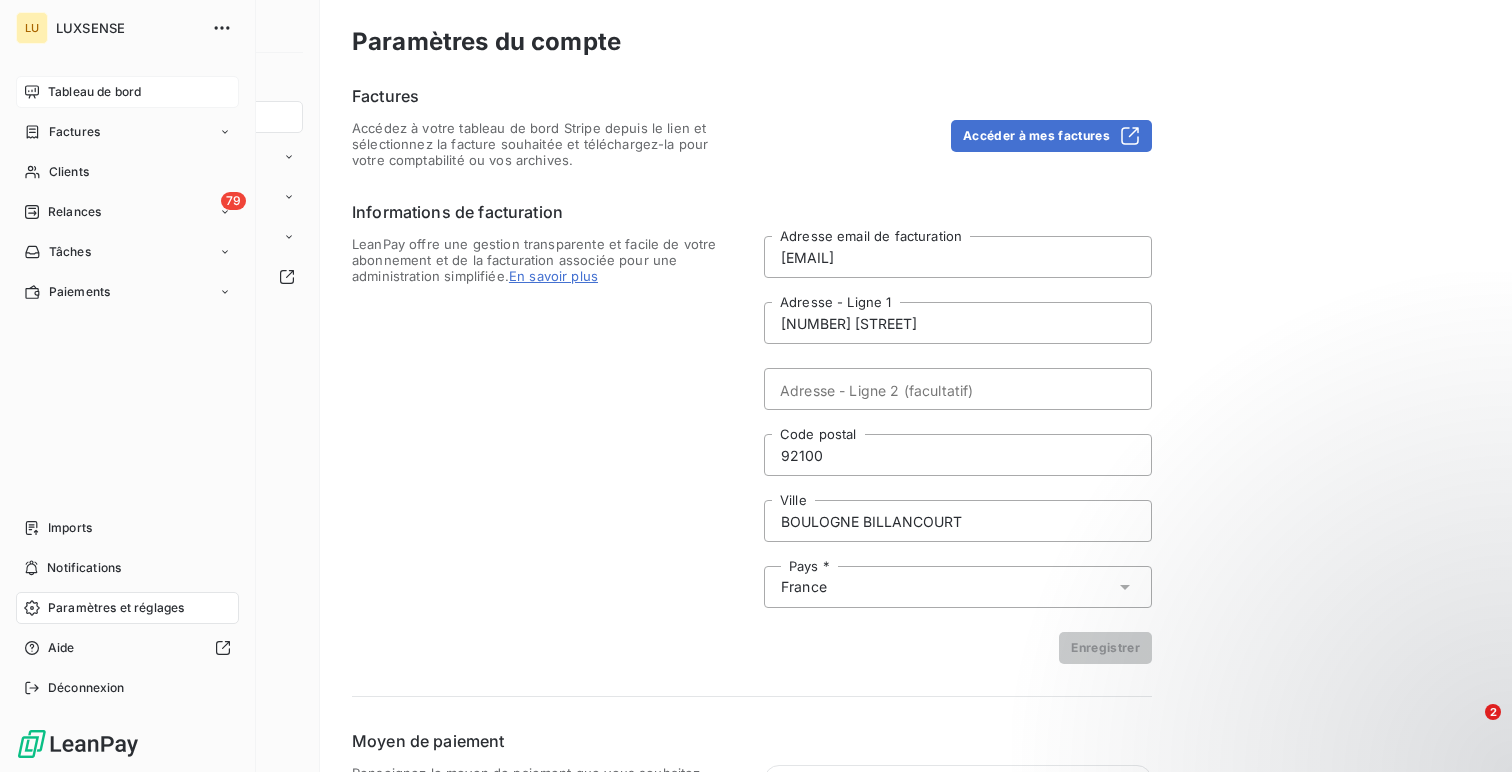 click on "Tableau de bord" at bounding box center [127, 92] 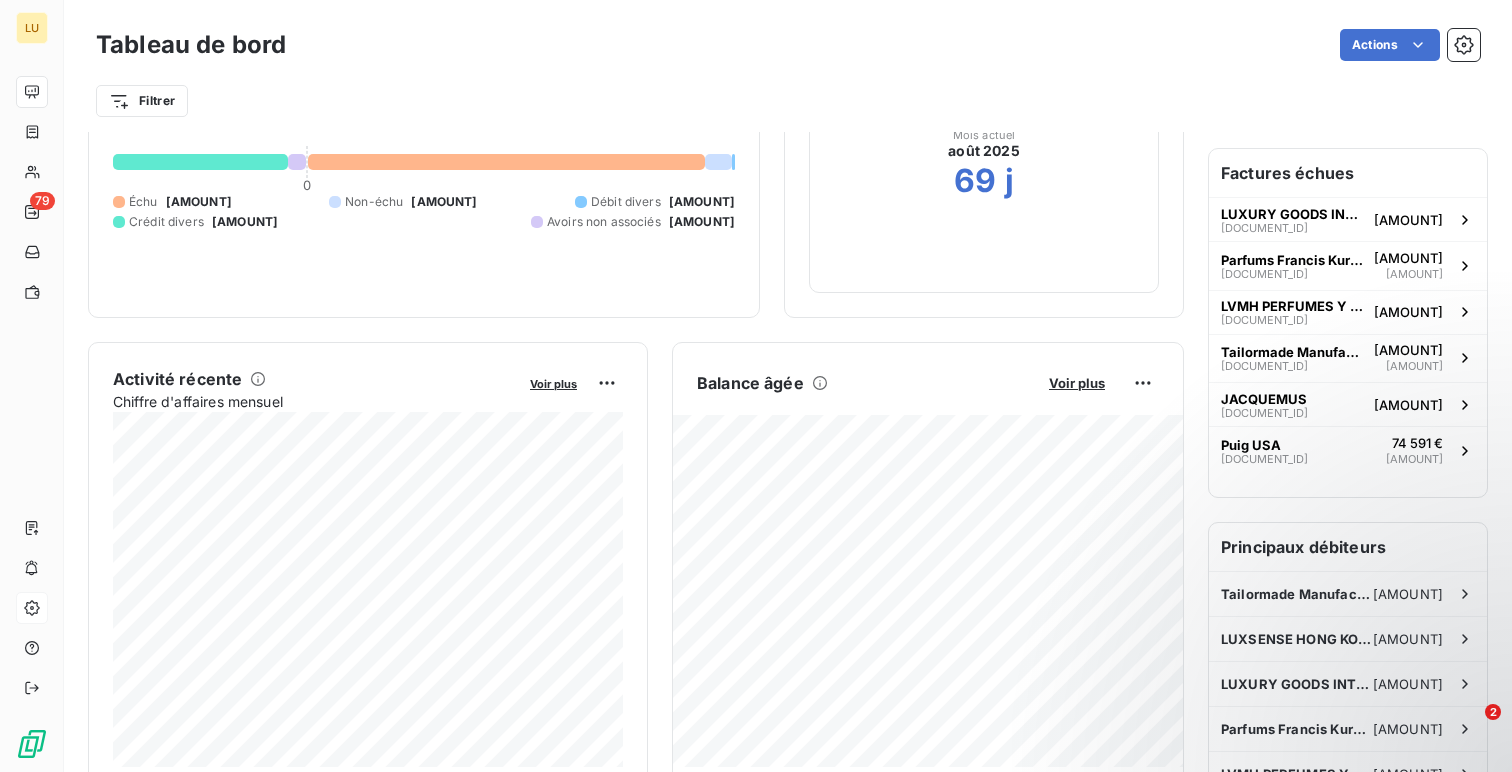 scroll, scrollTop: 0, scrollLeft: 0, axis: both 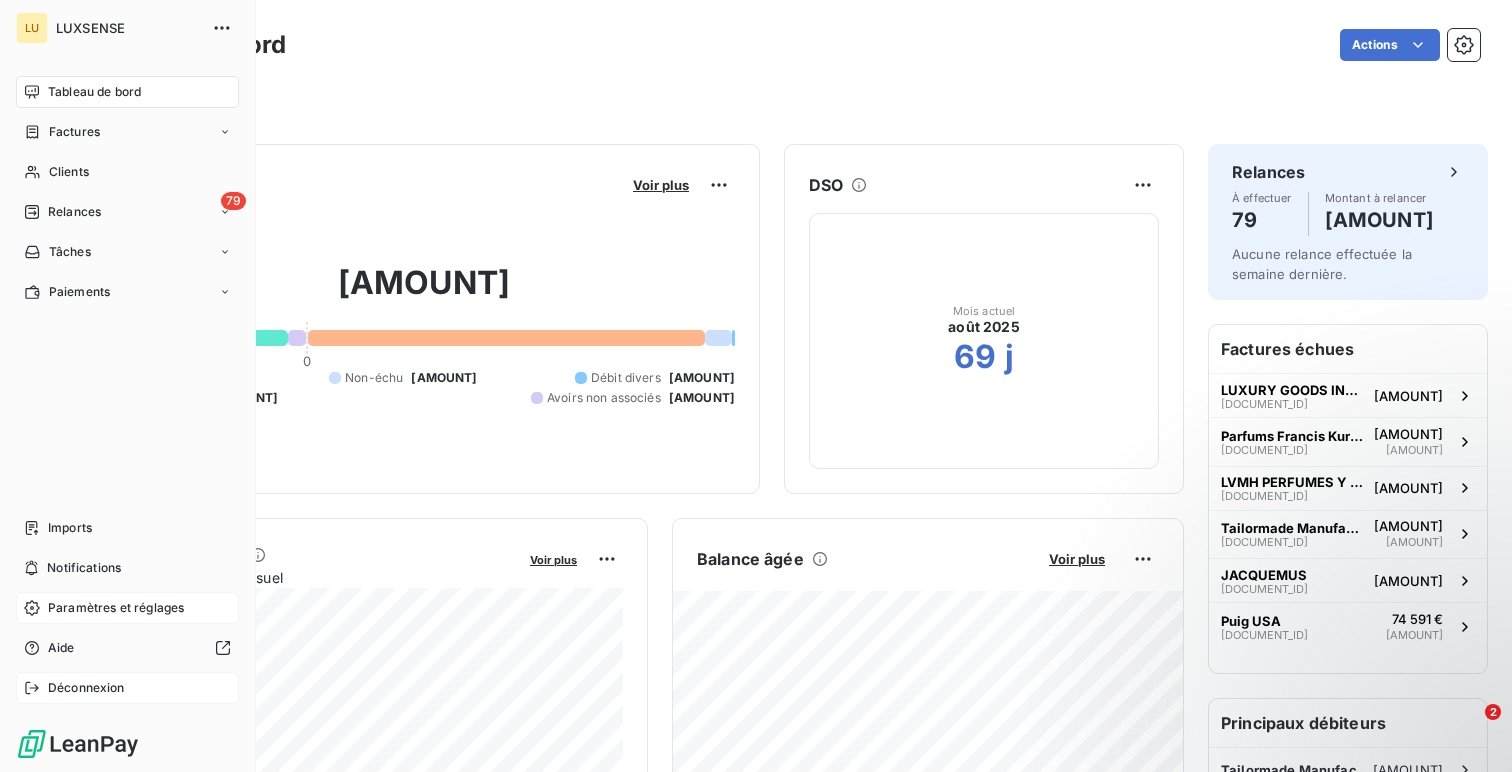 click on "Déconnexion" at bounding box center [127, 688] 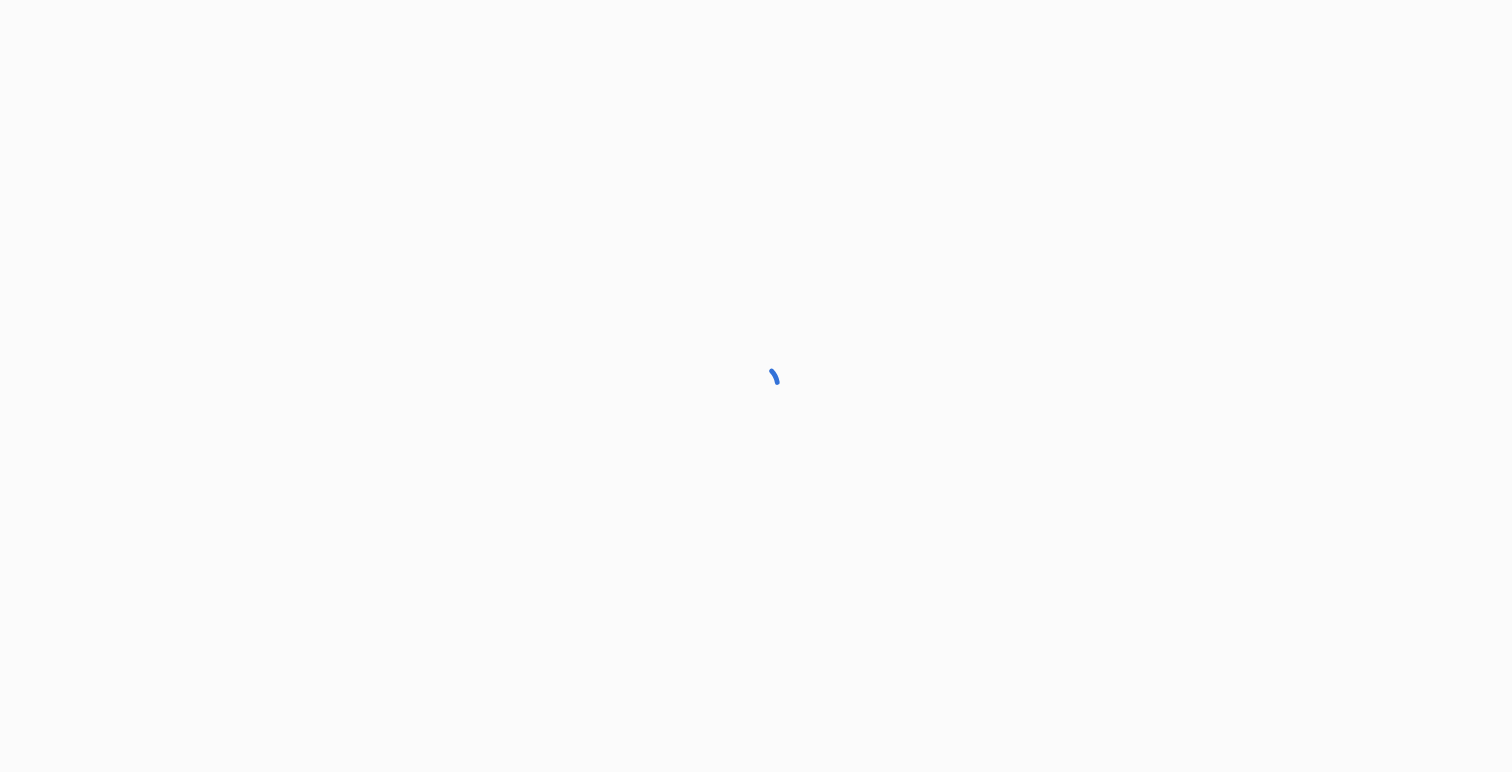 scroll, scrollTop: 0, scrollLeft: 0, axis: both 